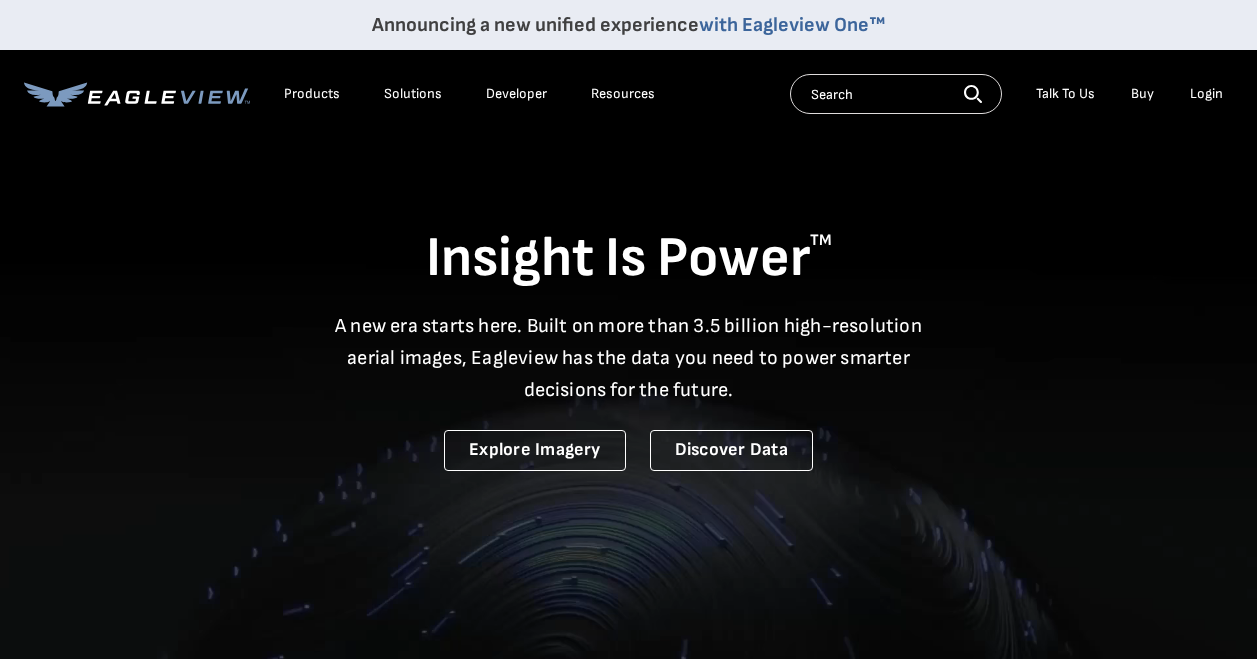 scroll, scrollTop: 0, scrollLeft: 0, axis: both 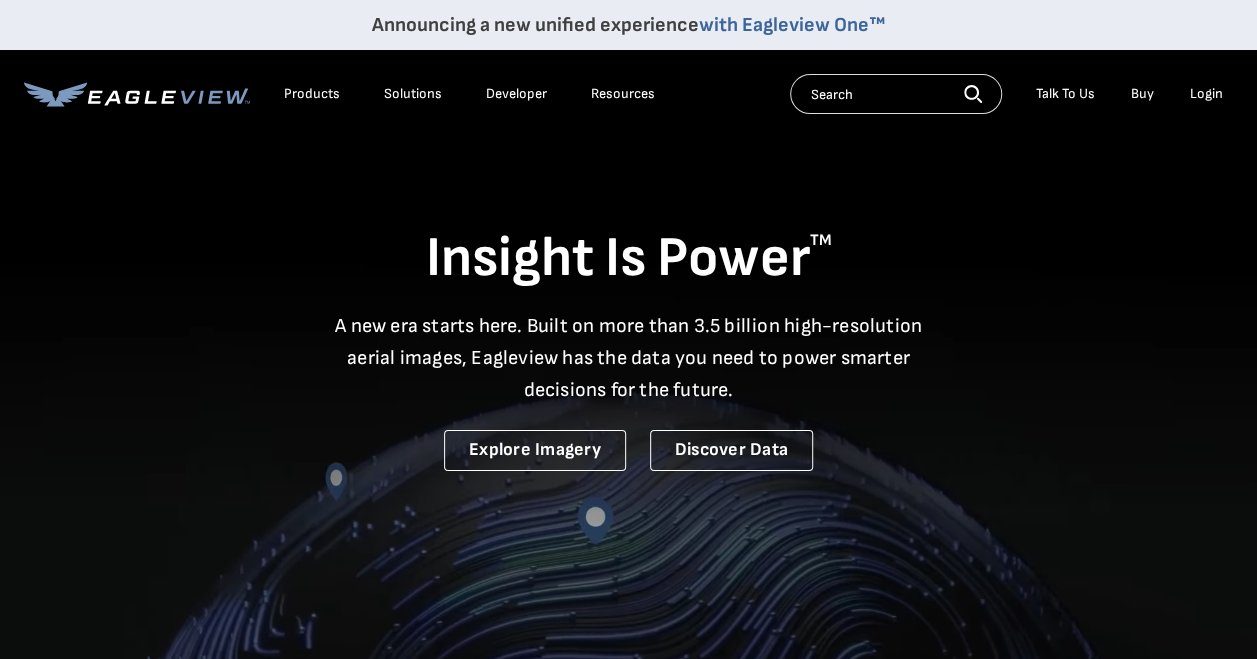 click on "Login" at bounding box center (1206, 94) 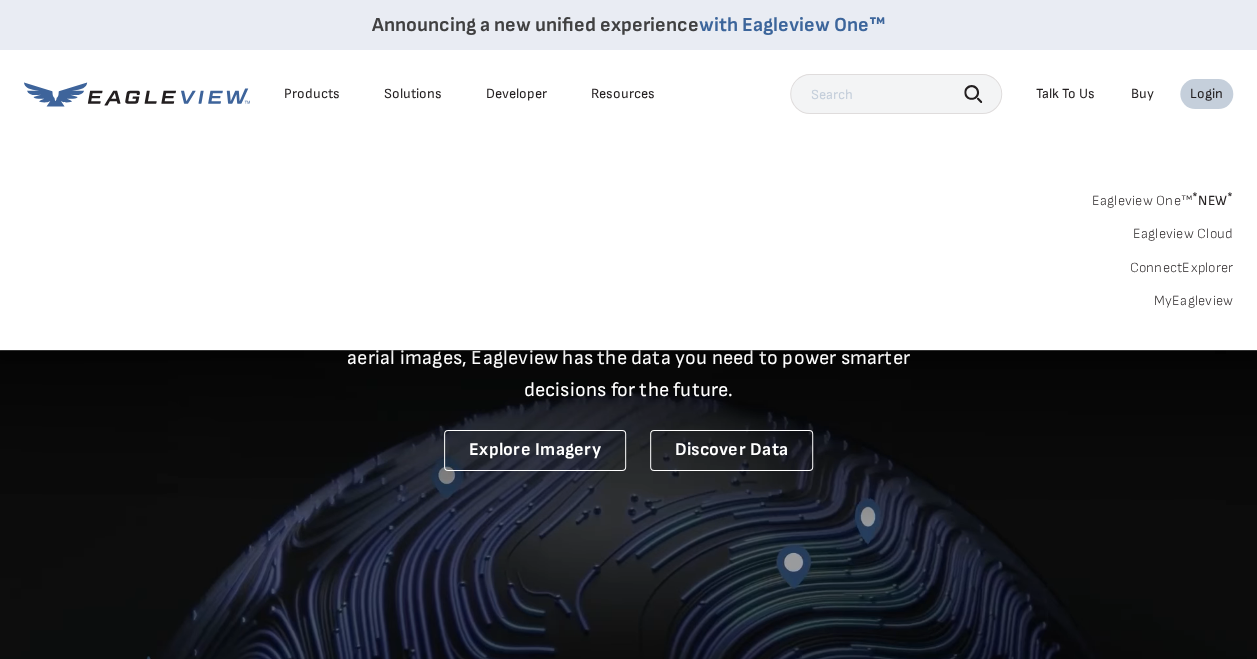 click on "MyEagleview" at bounding box center [1193, 301] 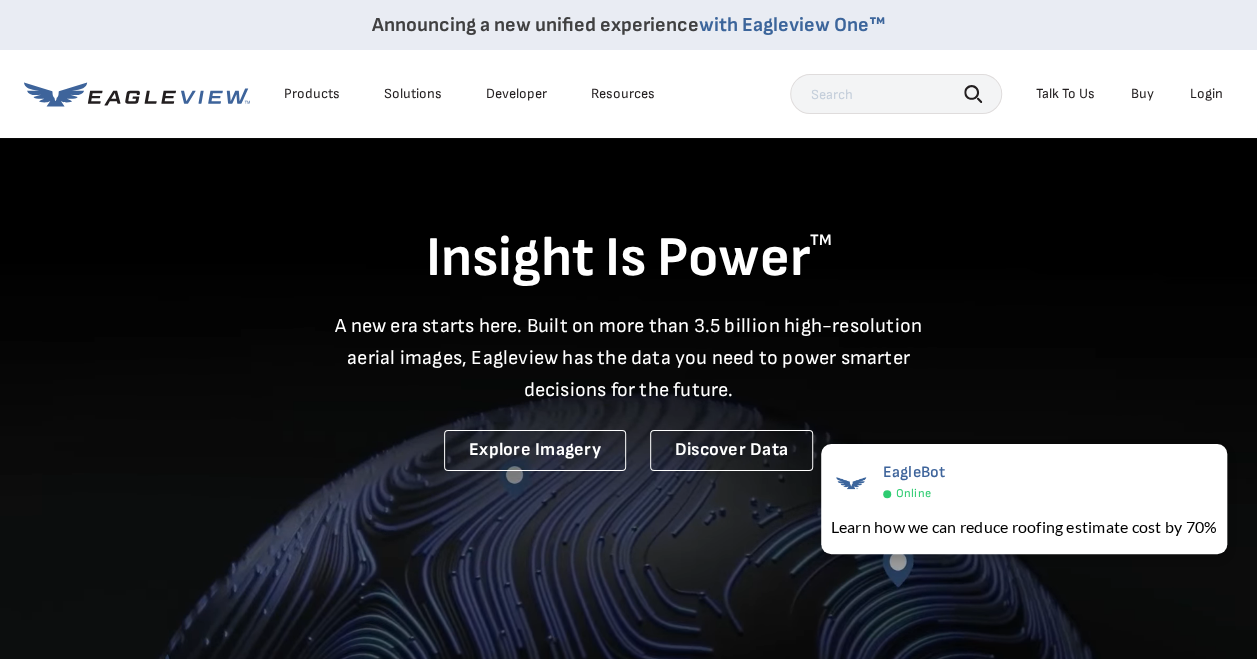 drag, startPoint x: 1216, startPoint y: 100, endPoint x: 1211, endPoint y: 88, distance: 13 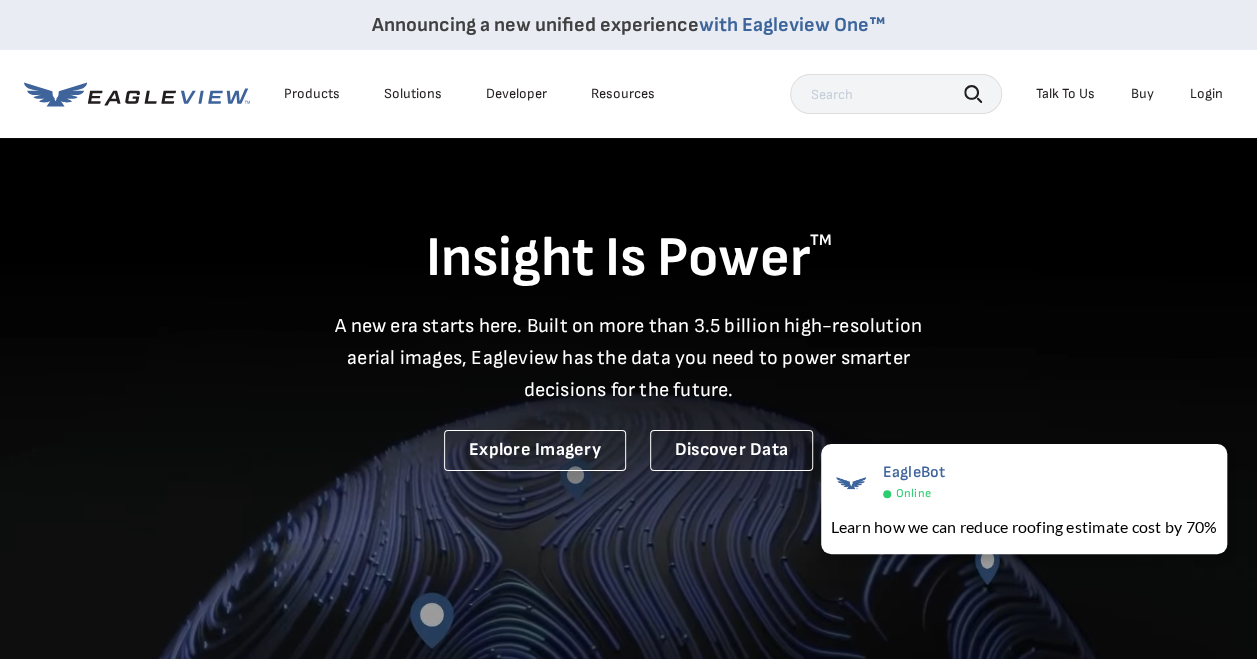 click on "Login" at bounding box center [1206, 94] 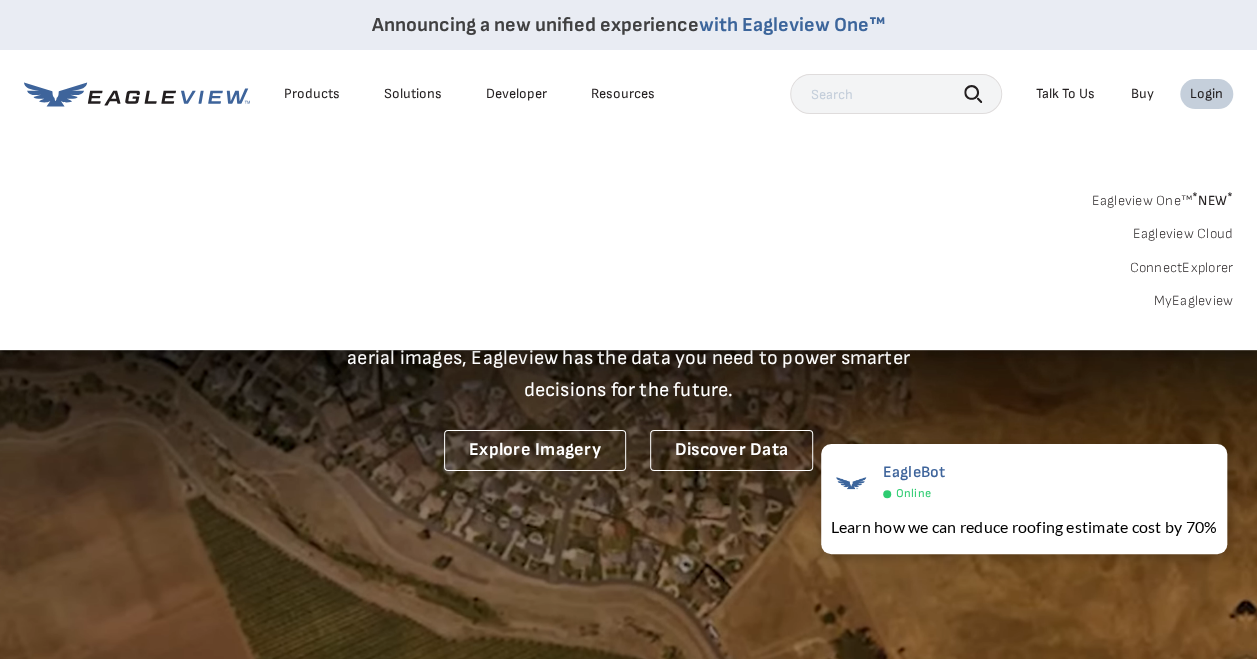 click on "ConnectExplorer" at bounding box center [1181, 268] 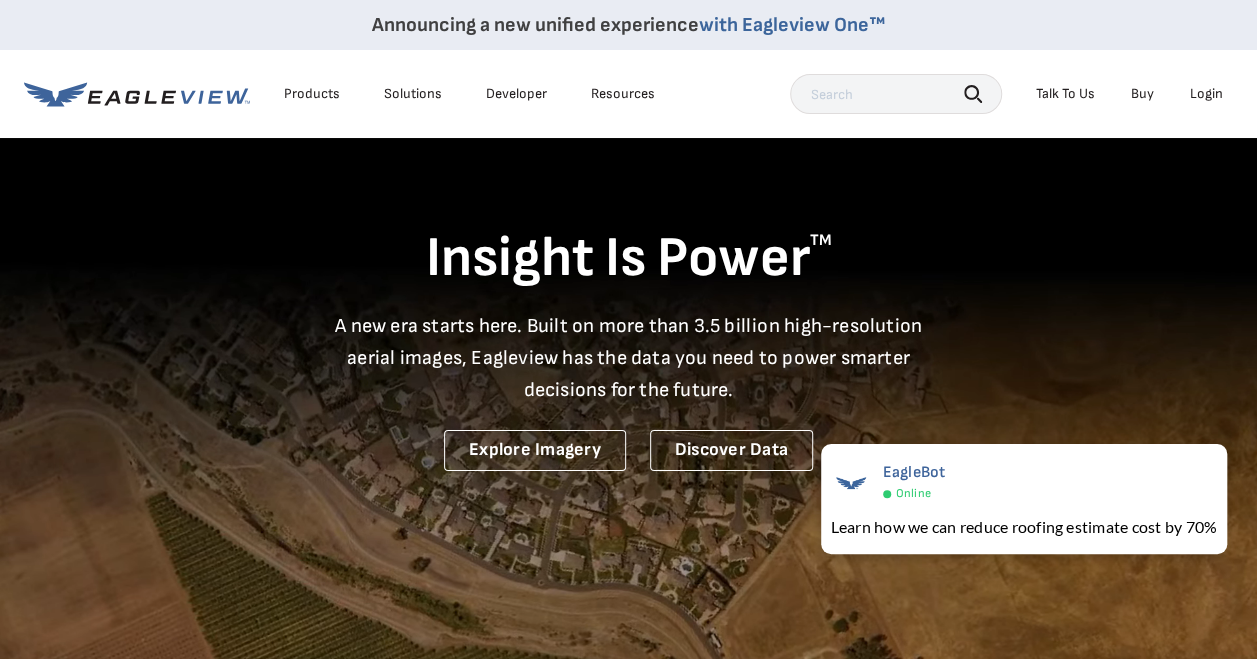 click on "Login" at bounding box center [1206, 94] 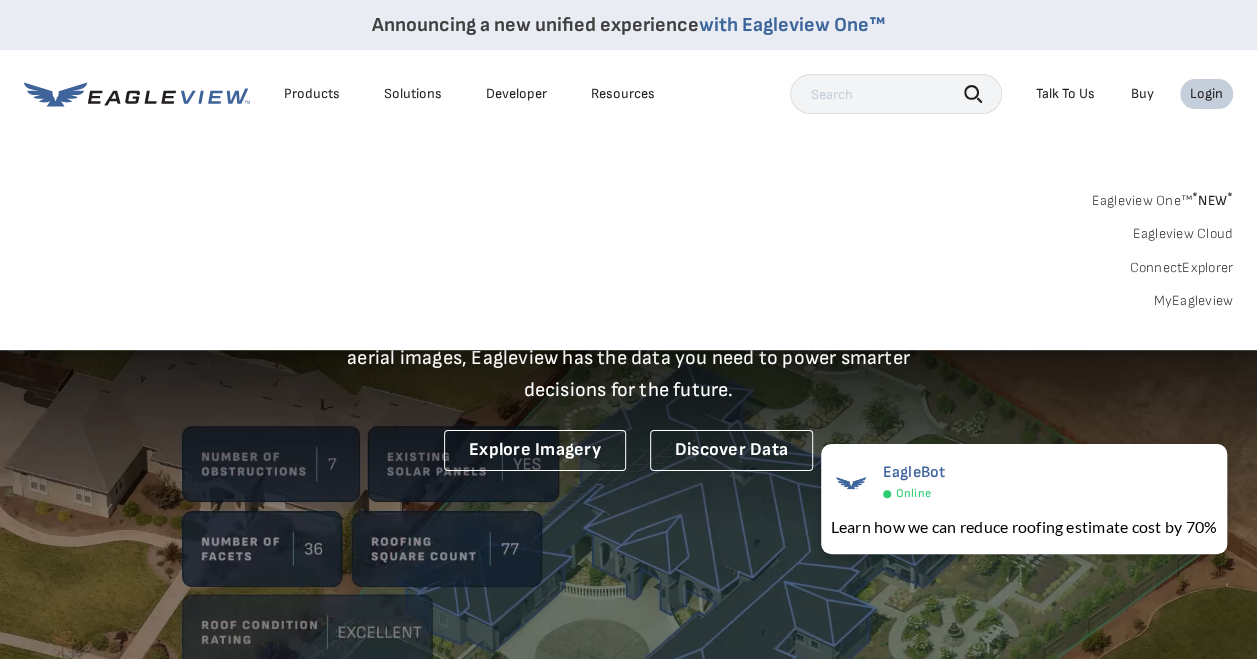 click on "Eagleview Cloud" at bounding box center (1182, 234) 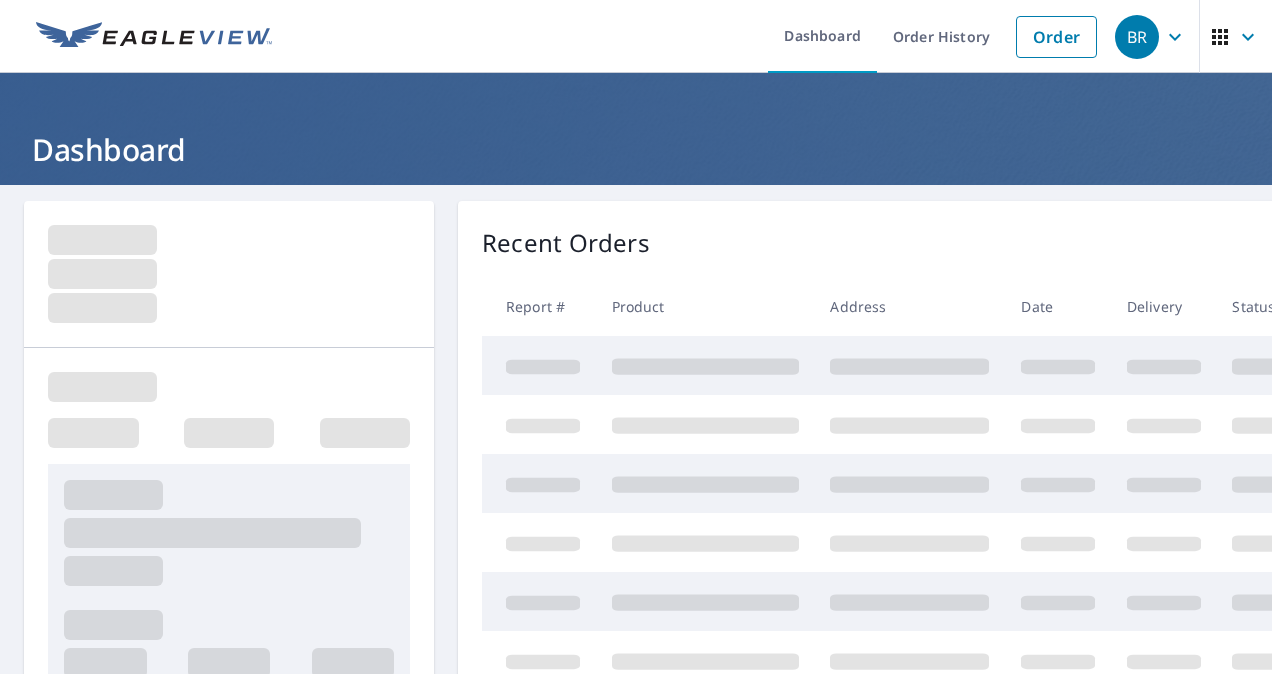 scroll, scrollTop: 0, scrollLeft: 0, axis: both 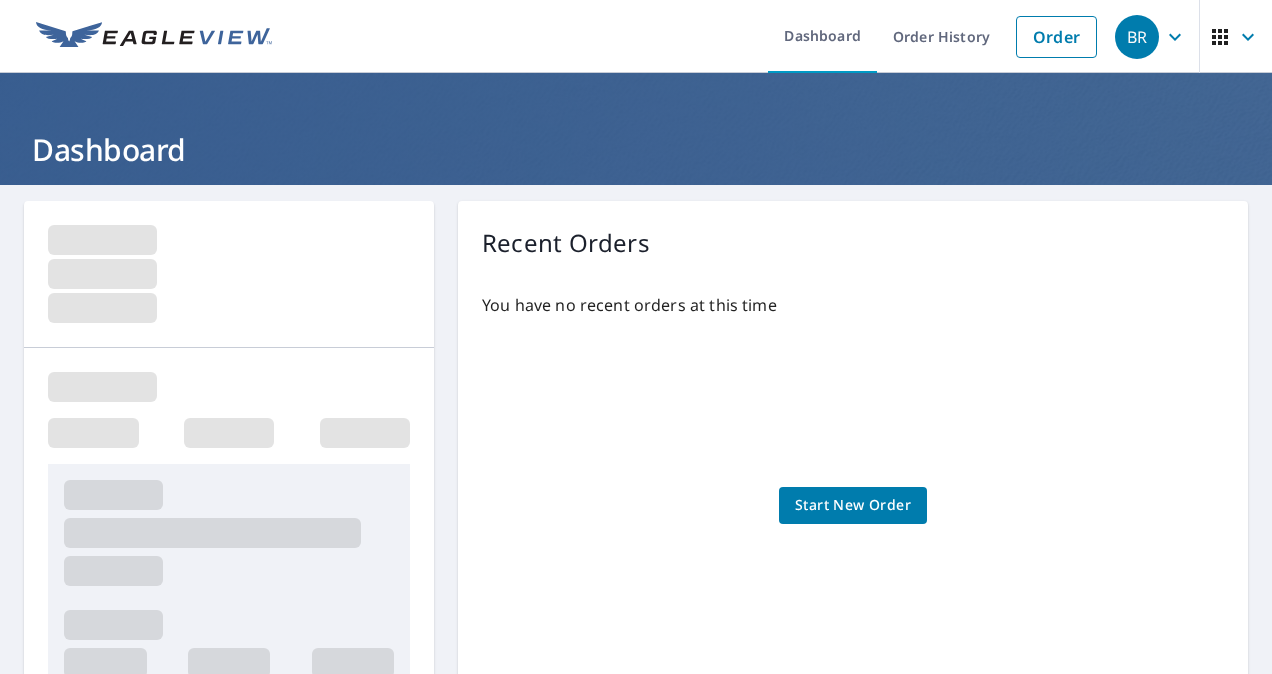 click on "Start New Order" at bounding box center (853, 505) 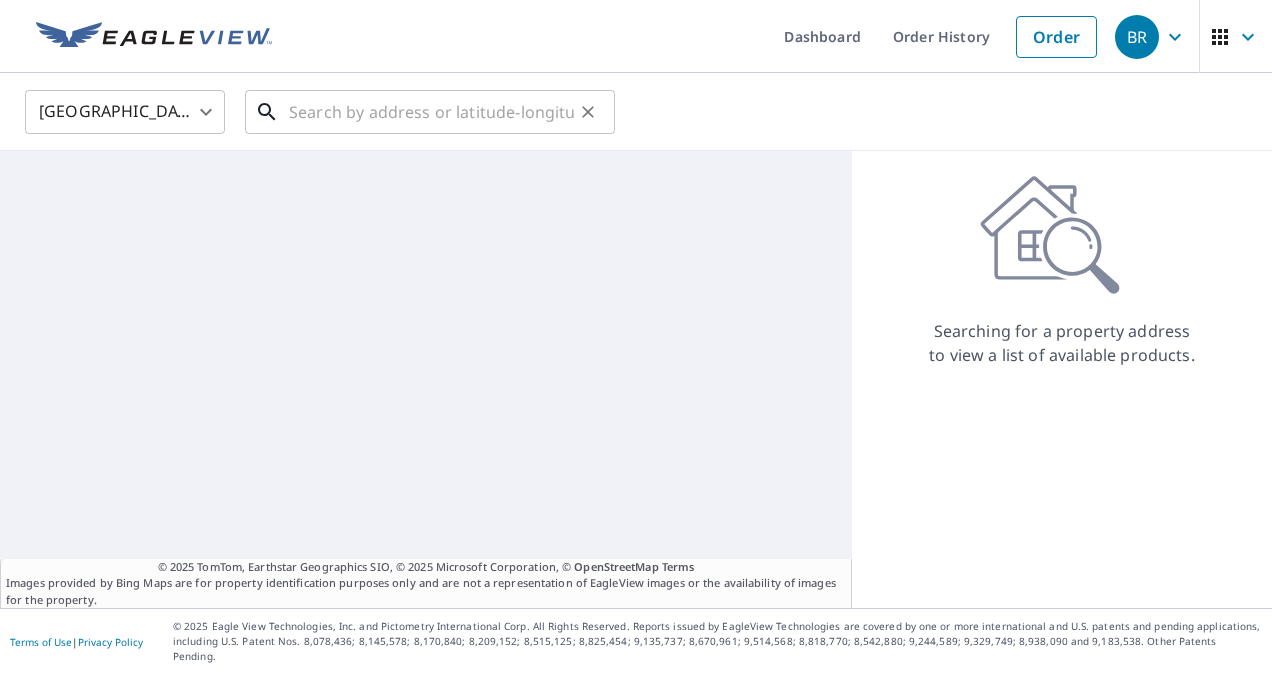 click at bounding box center [431, 112] 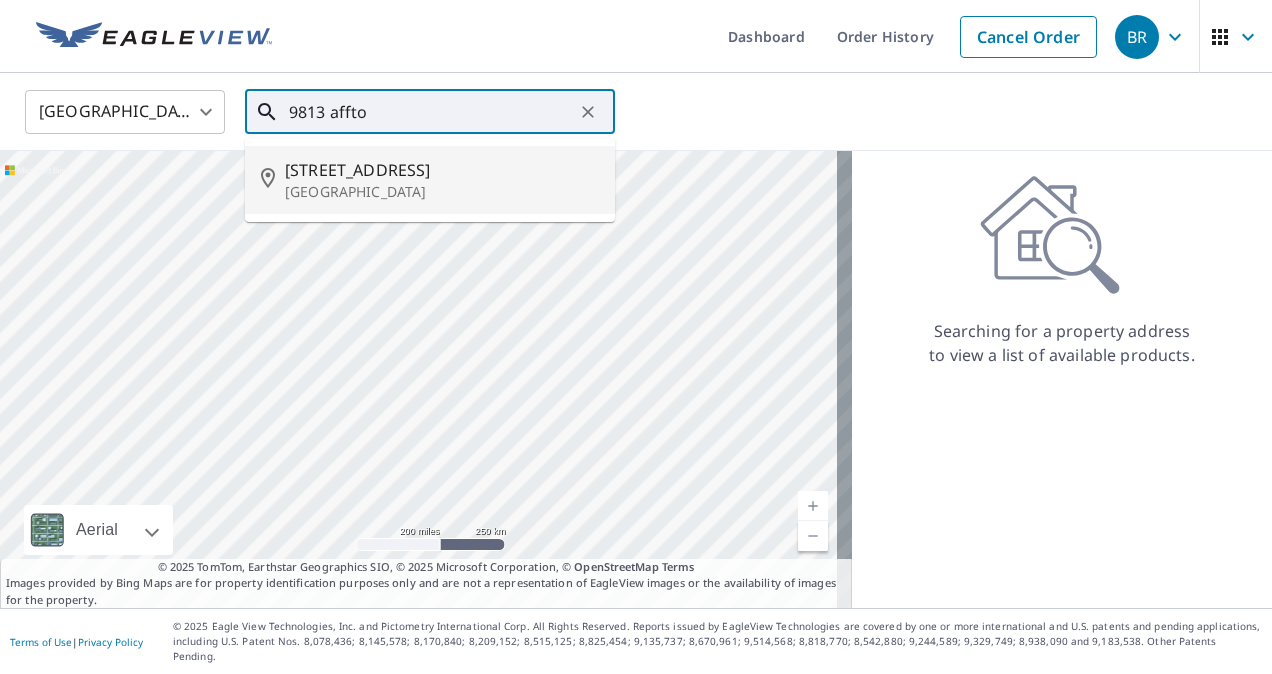 click on "9813 Affton View Ct Saint Louis, MO 63123" at bounding box center (442, 180) 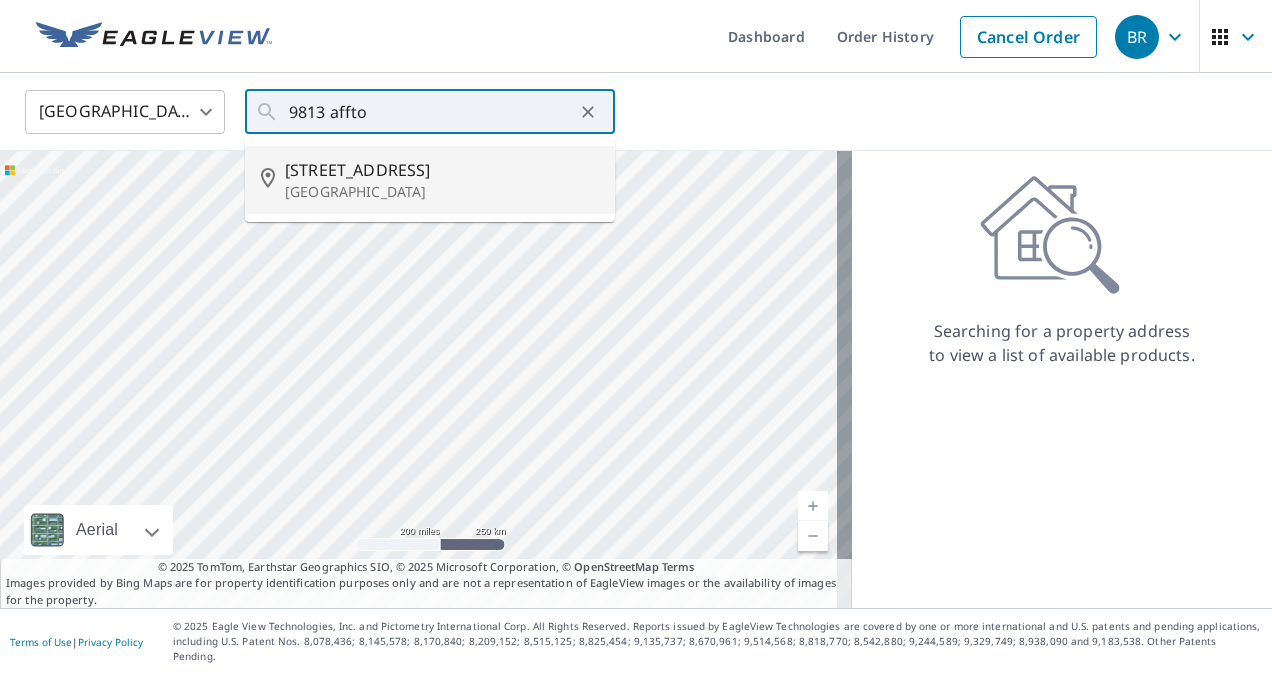 type on "9813 Affton View Ct Saint Louis, MO 63123" 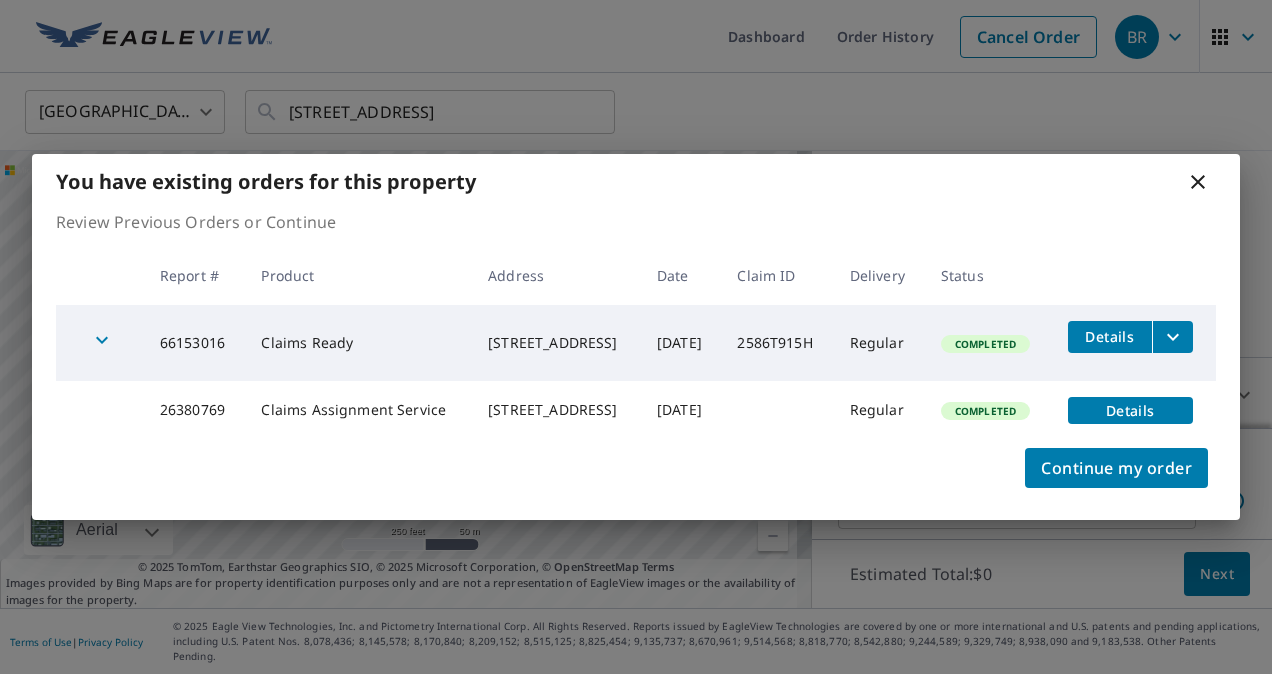 click on "9813 AFFTON VIEW CT
SAINT LOUIS, MO 63123-6273" at bounding box center [556, 343] 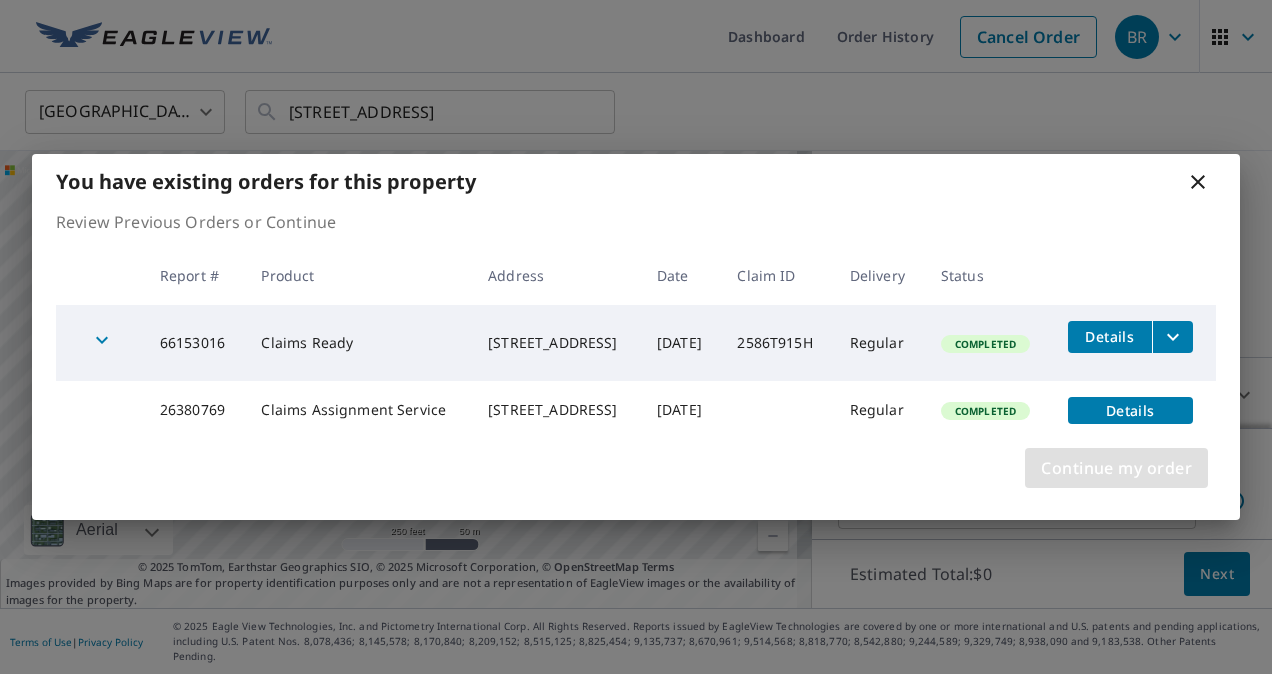 click on "Continue my order" at bounding box center (1116, 468) 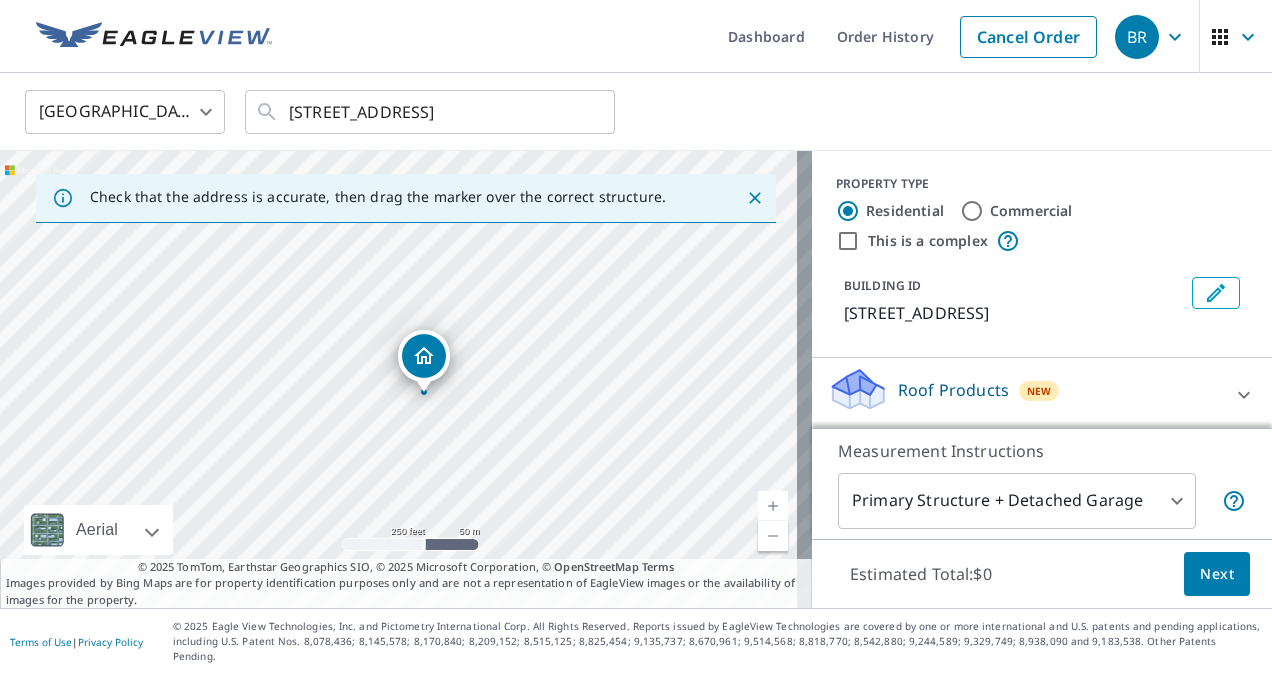 scroll, scrollTop: 12, scrollLeft: 0, axis: vertical 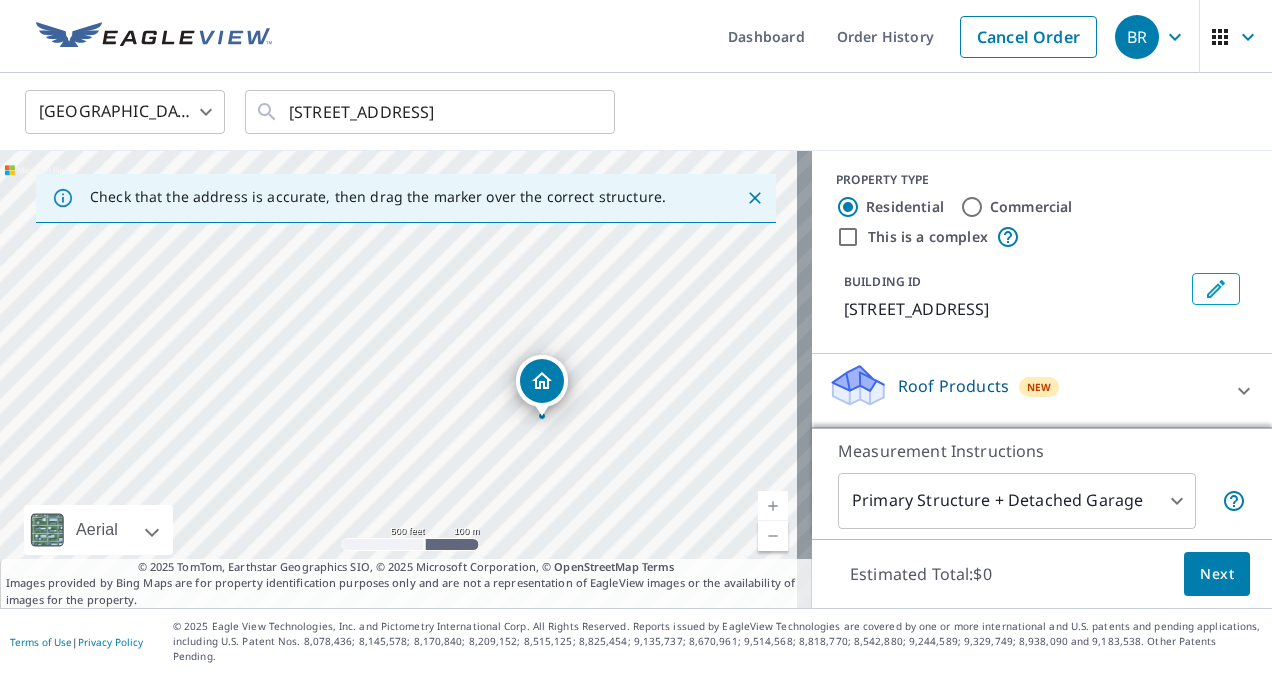 click 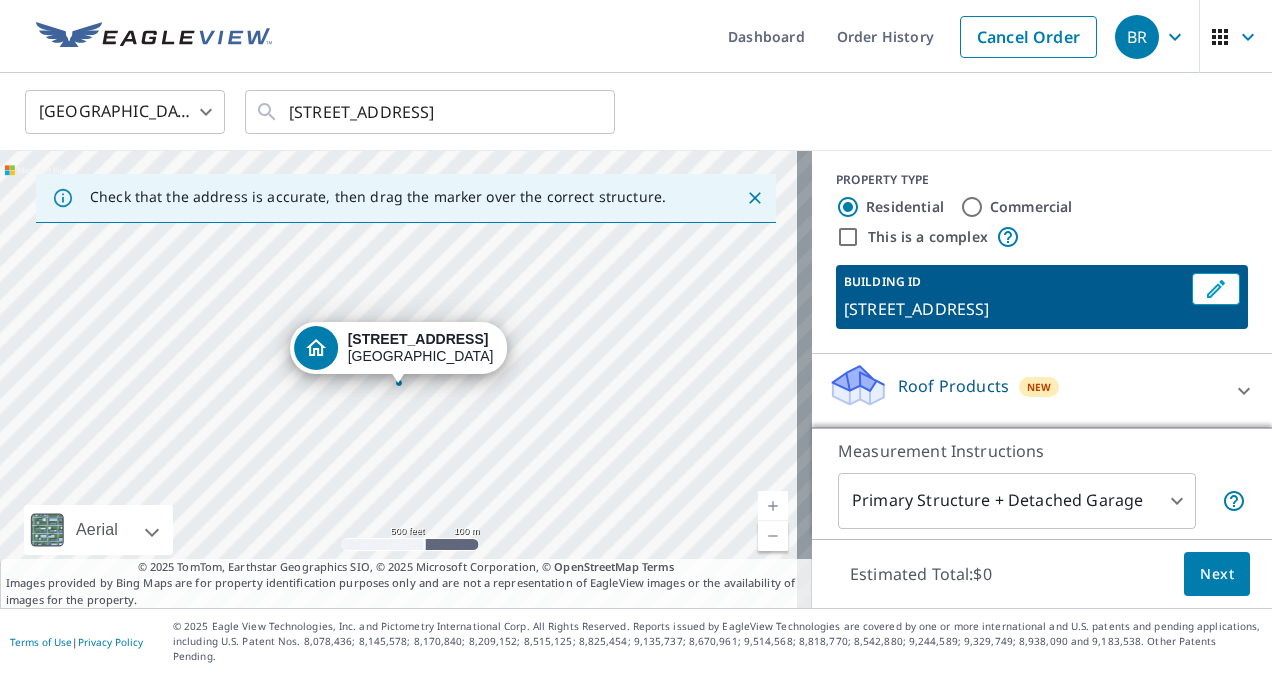 click on "9813 Affton View Ct, Saint Louis, MO, 63123" at bounding box center [1014, 309] 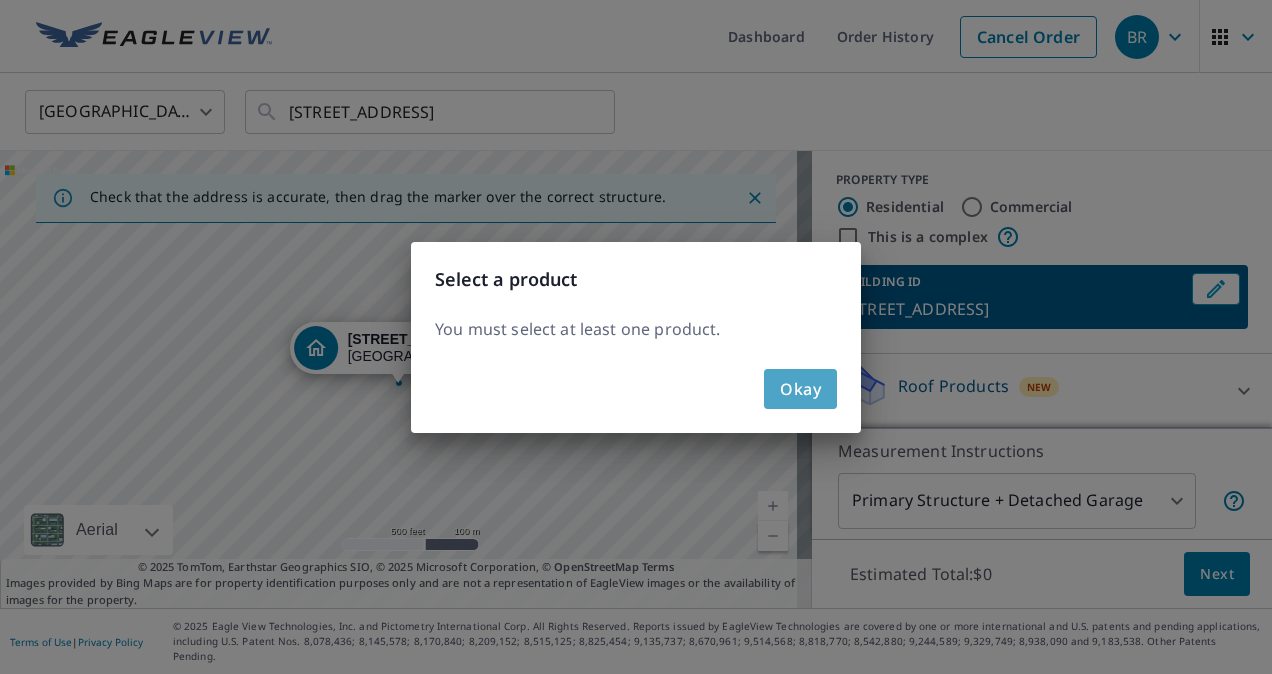 click on "Okay" at bounding box center [800, 389] 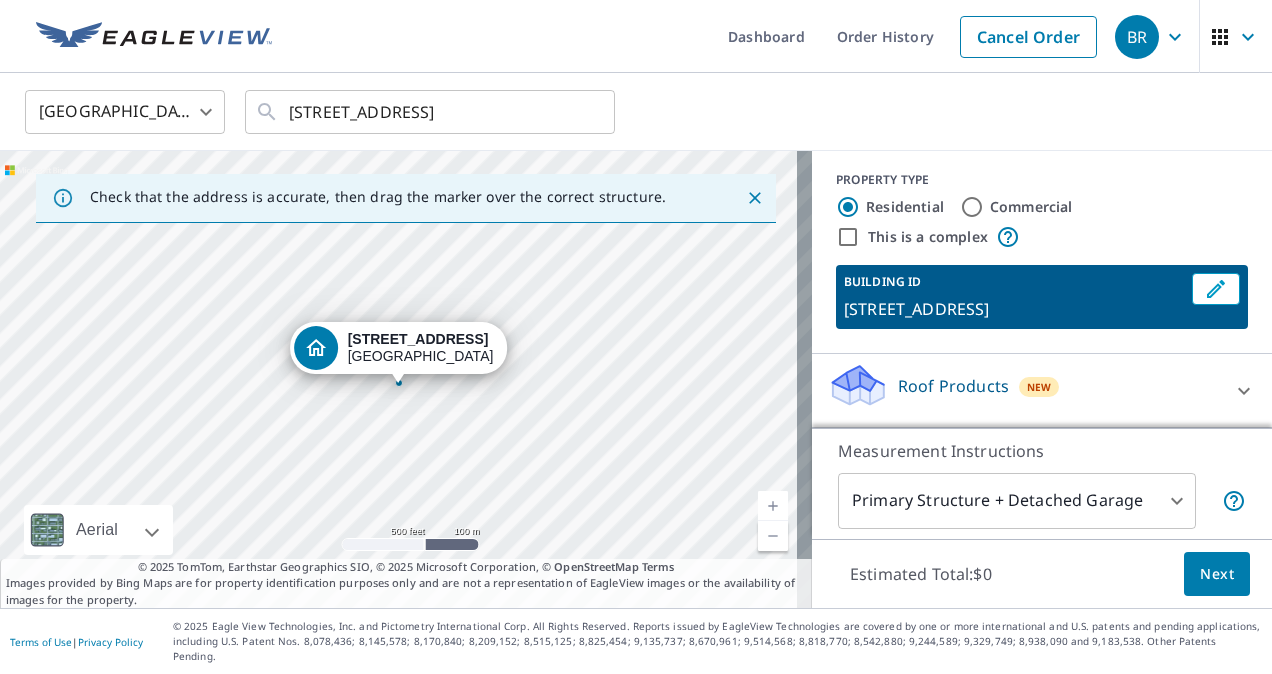 click on "9813 Affton View Ct, Saint Louis, MO, 63123" at bounding box center (1014, 309) 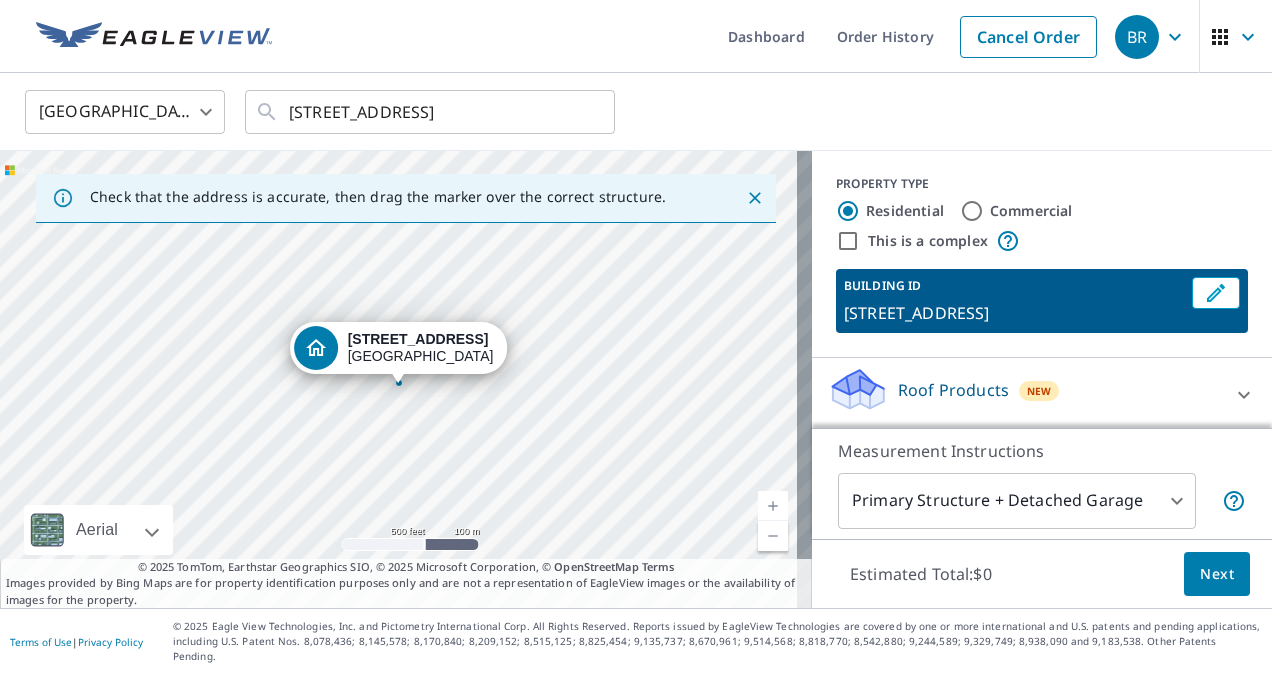 scroll, scrollTop: 12, scrollLeft: 0, axis: vertical 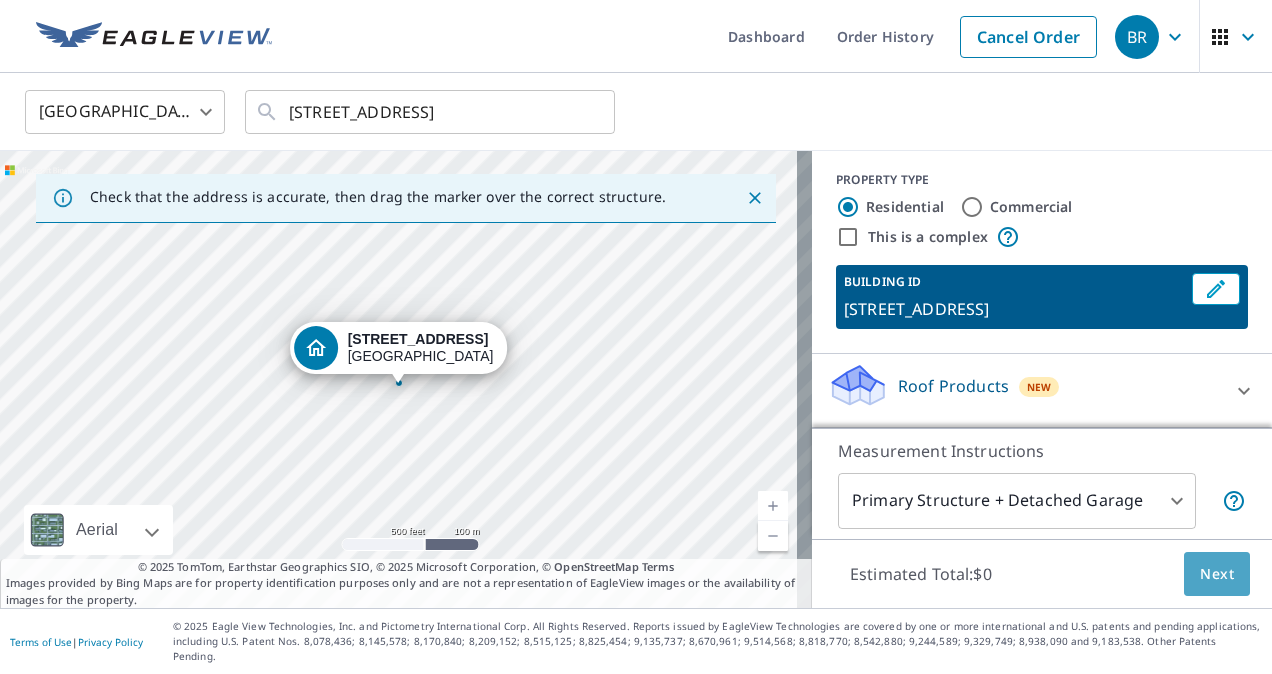 click on "Next" at bounding box center (1217, 574) 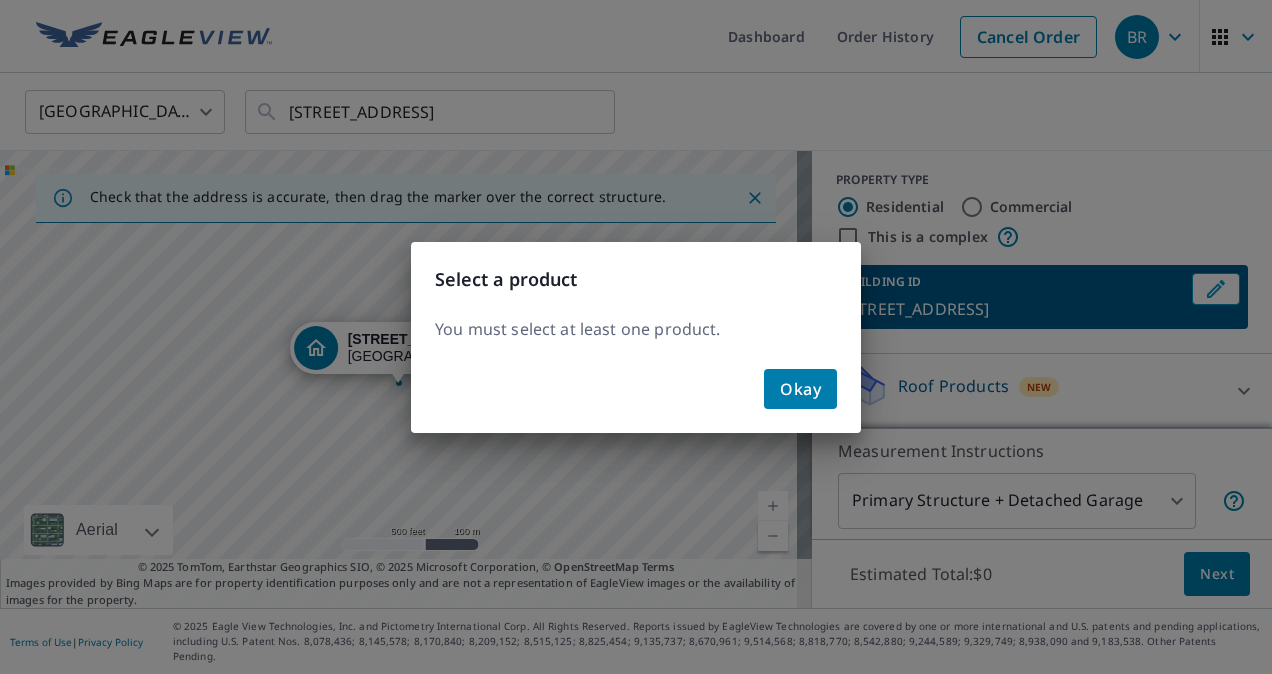 click on "Okay" at bounding box center (800, 389) 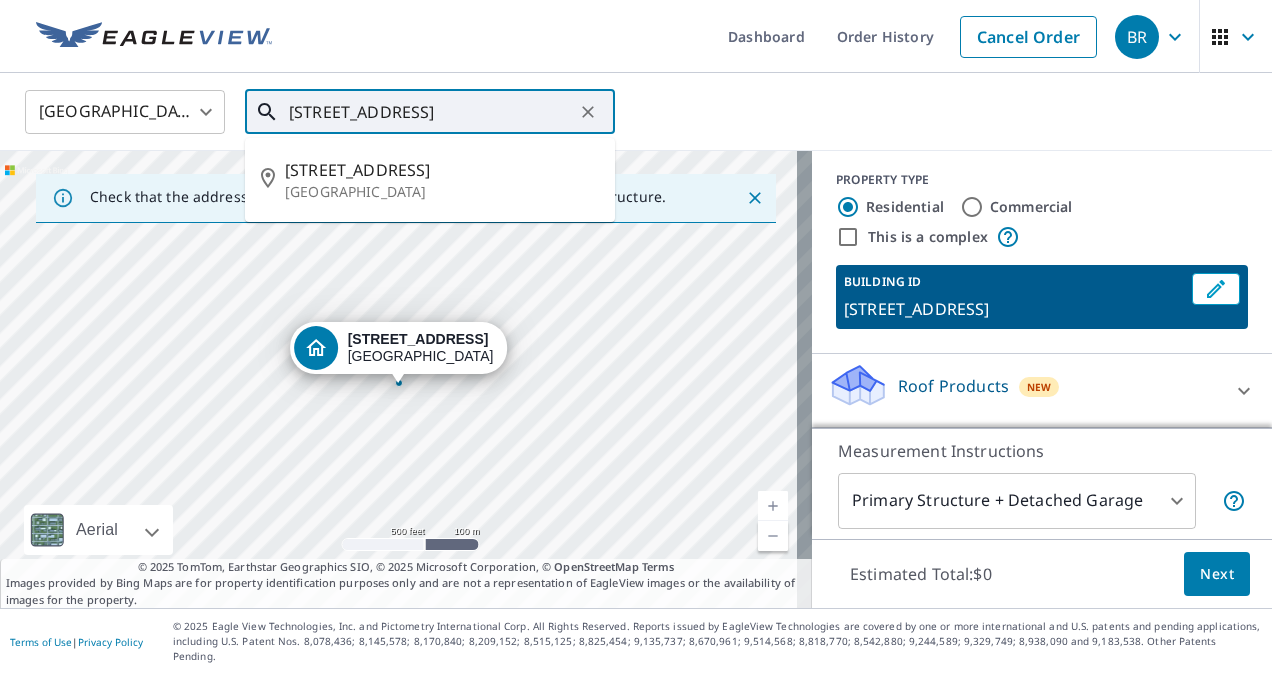 click on "9813 Affton View Ct Saint Louis, MO 63123" at bounding box center [431, 112] 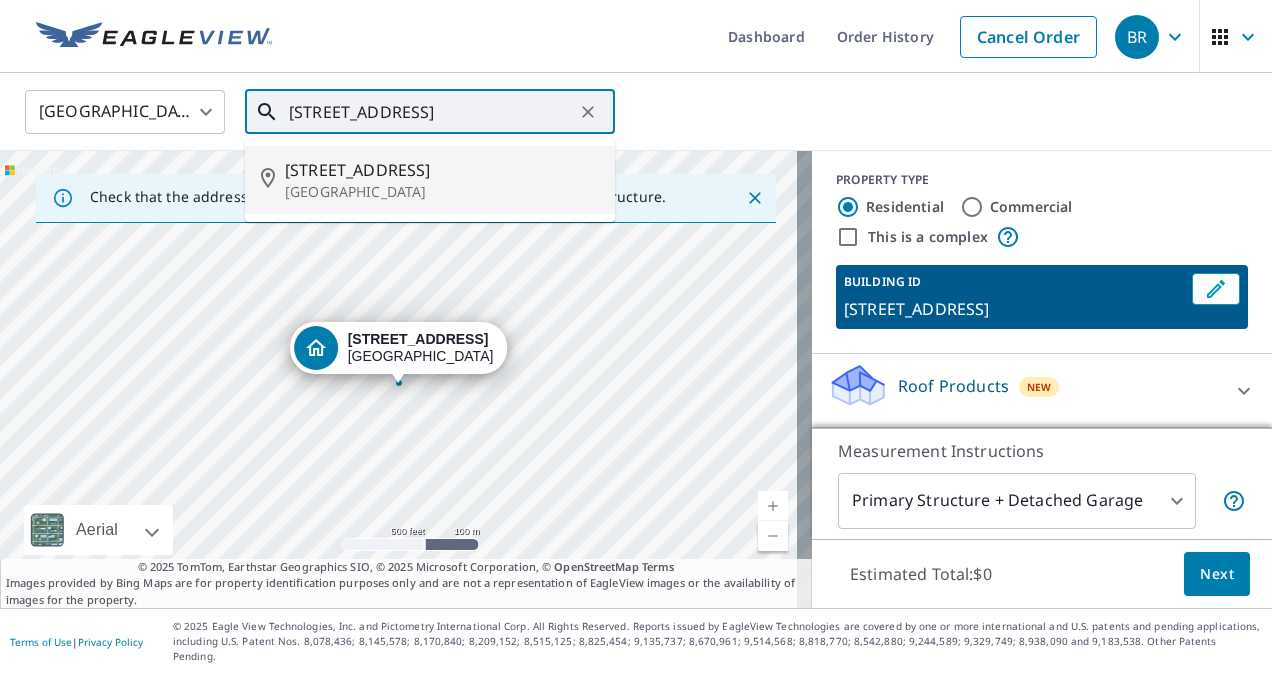 click on "9813 Affton View Ct" at bounding box center (442, 170) 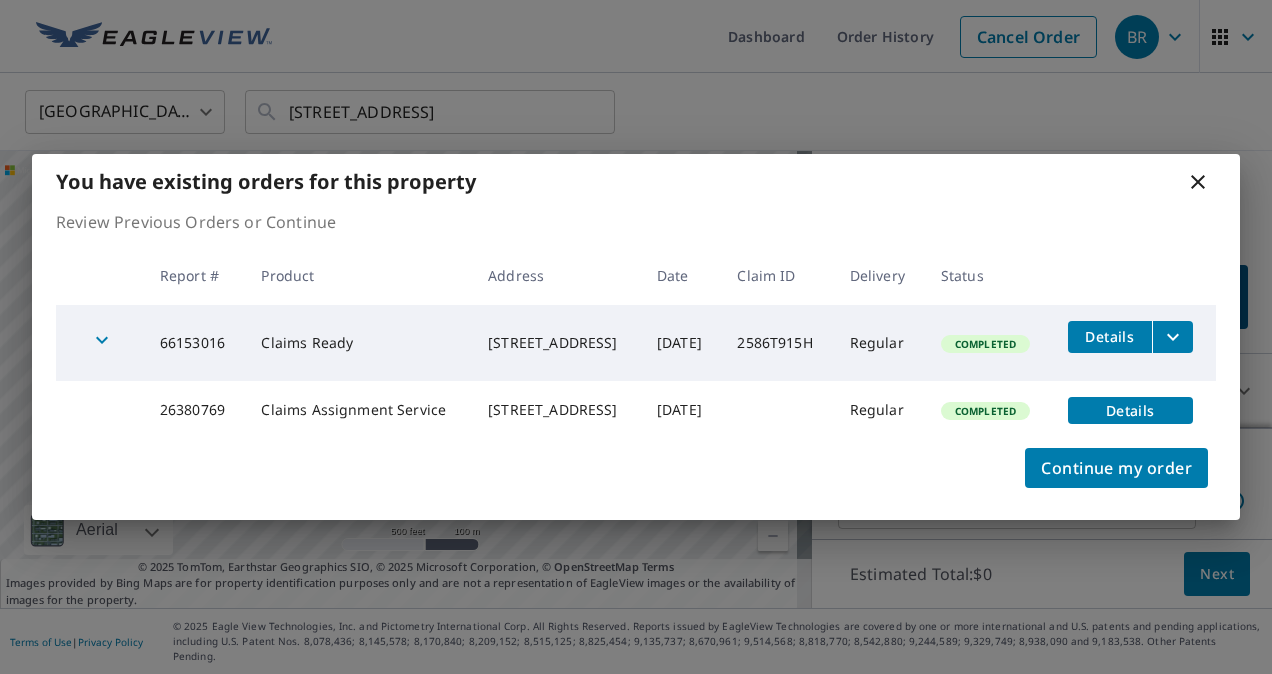 click on "Details" at bounding box center [1110, 336] 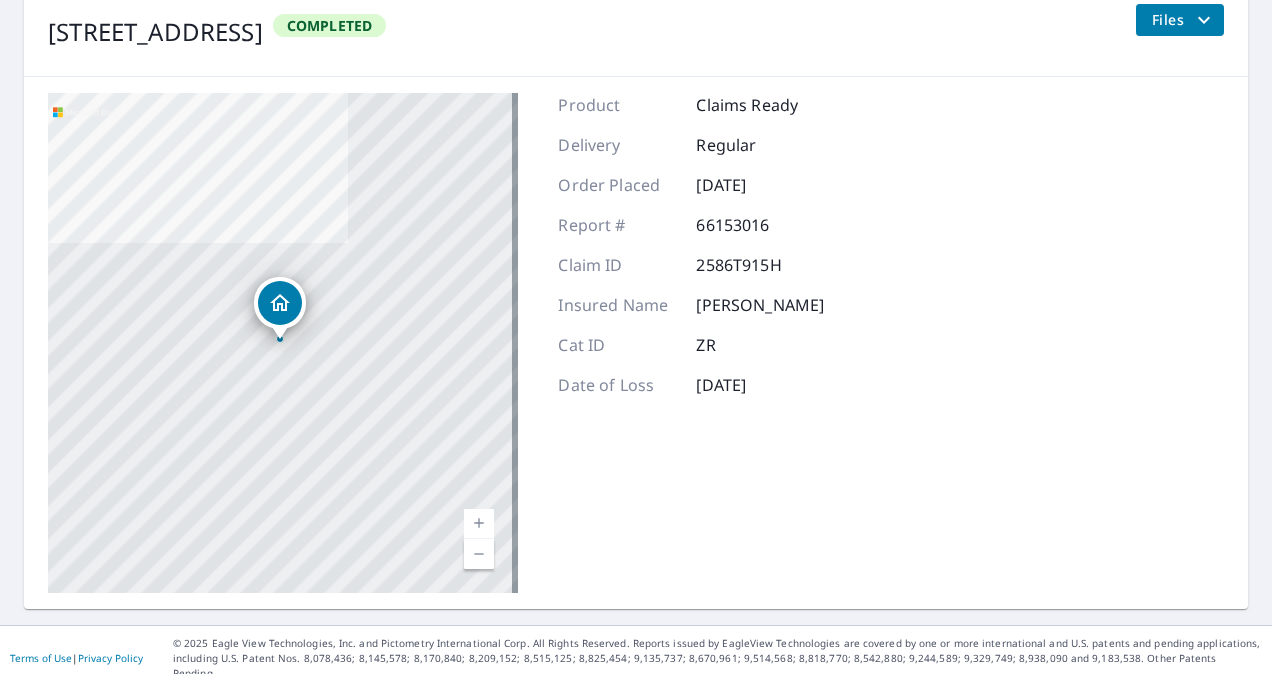 scroll, scrollTop: 0, scrollLeft: 0, axis: both 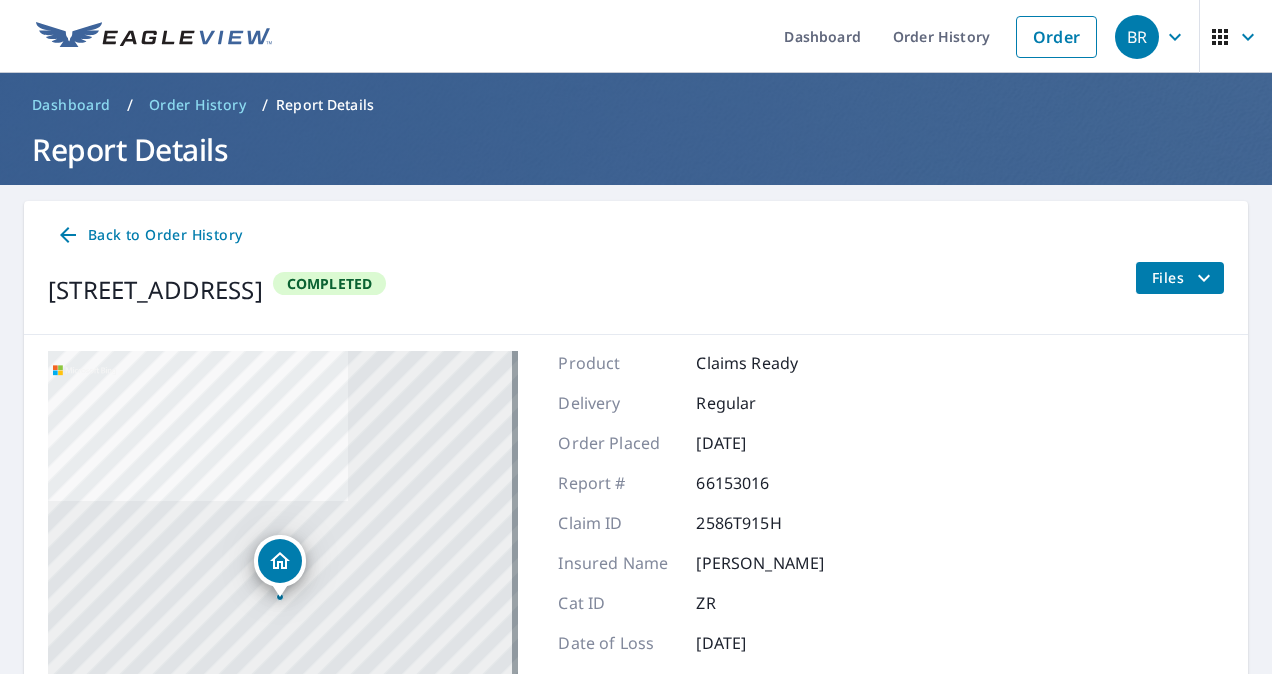 click 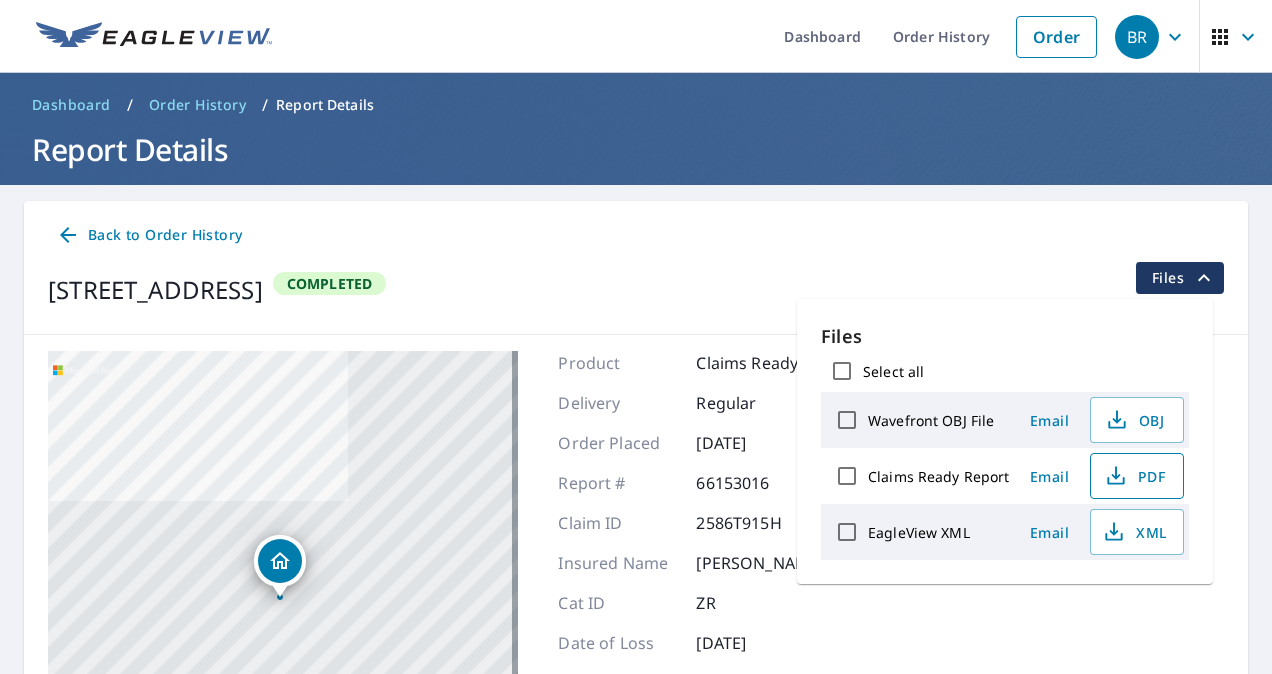 click on "PDF" at bounding box center (1135, 476) 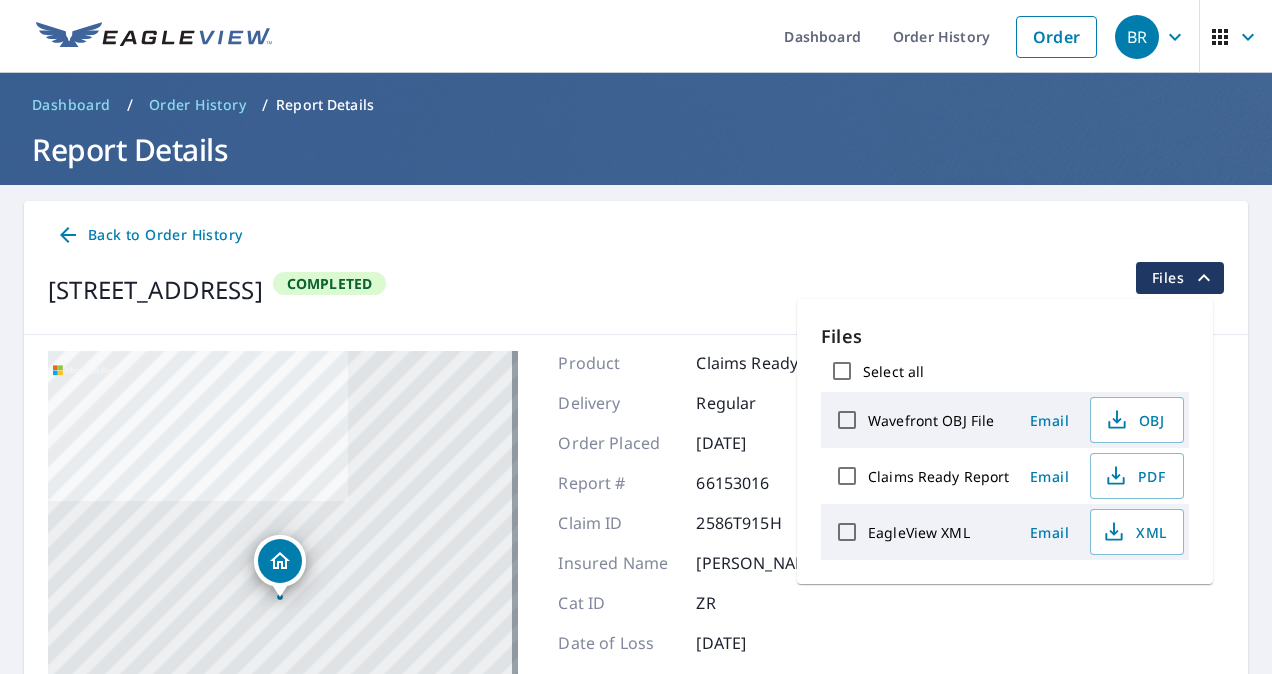 click on "Dashboard" at bounding box center [71, 105] 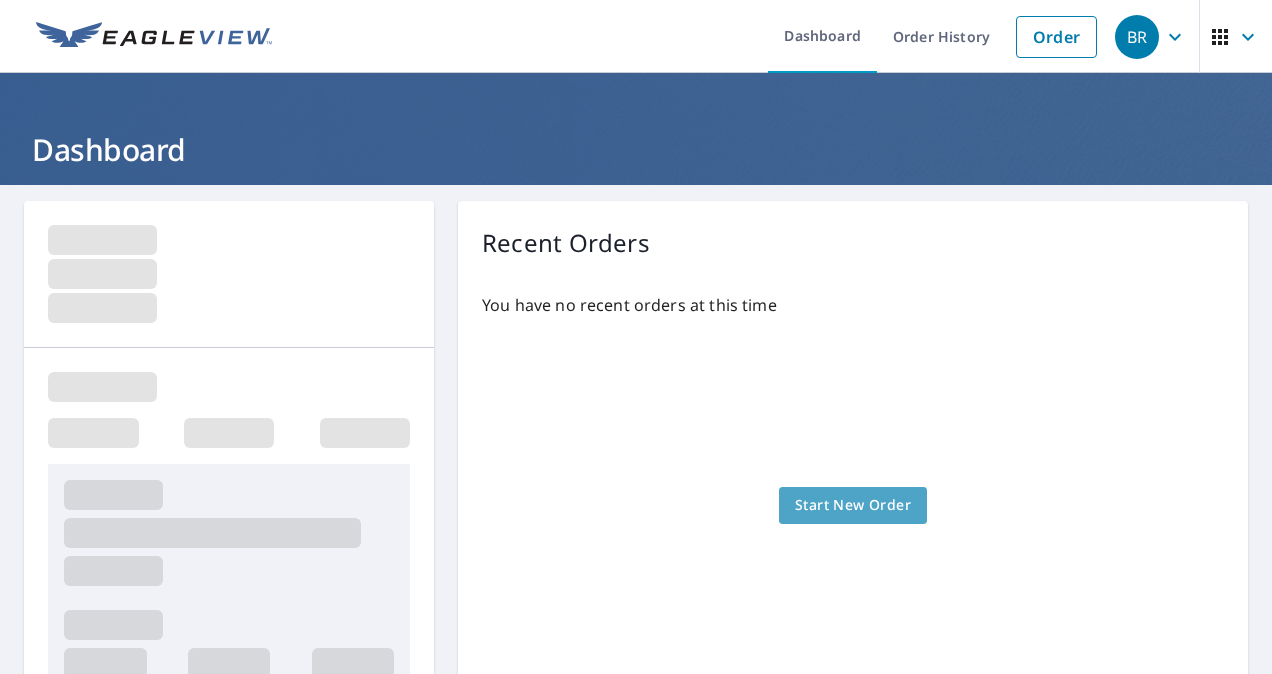 click on "Start New Order" at bounding box center (853, 505) 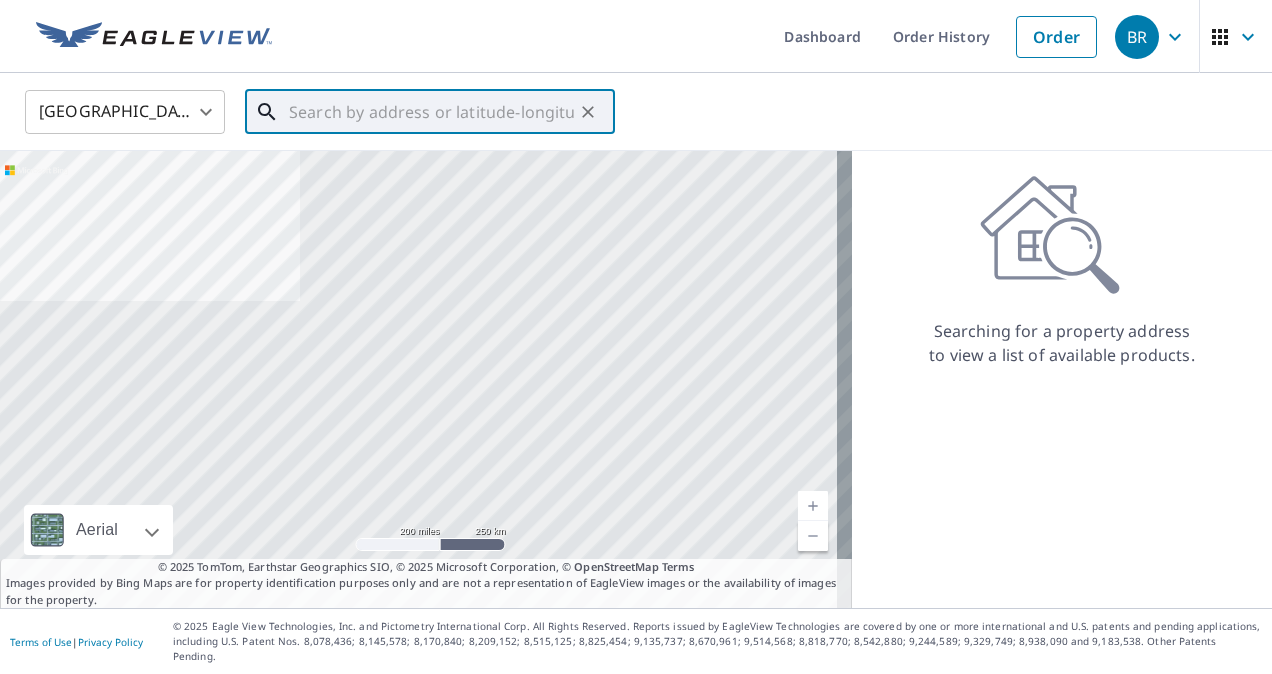 click at bounding box center [431, 112] 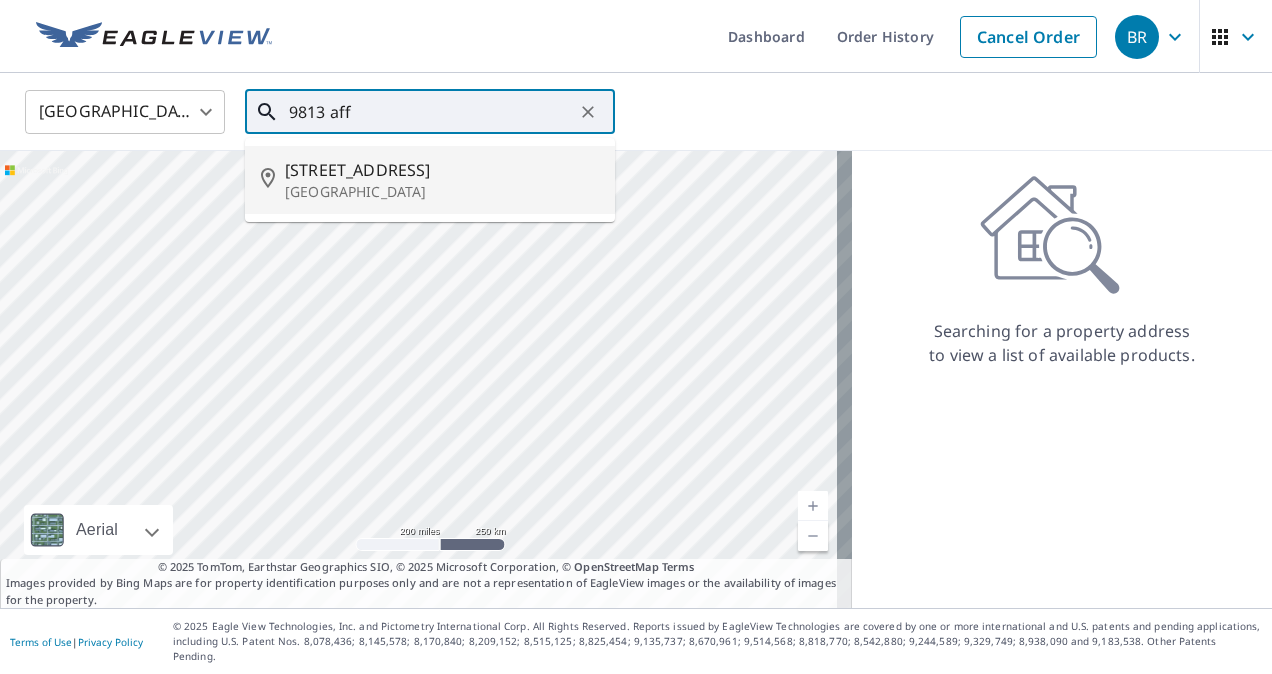 click on "9813 Affton View Ct" at bounding box center [442, 170] 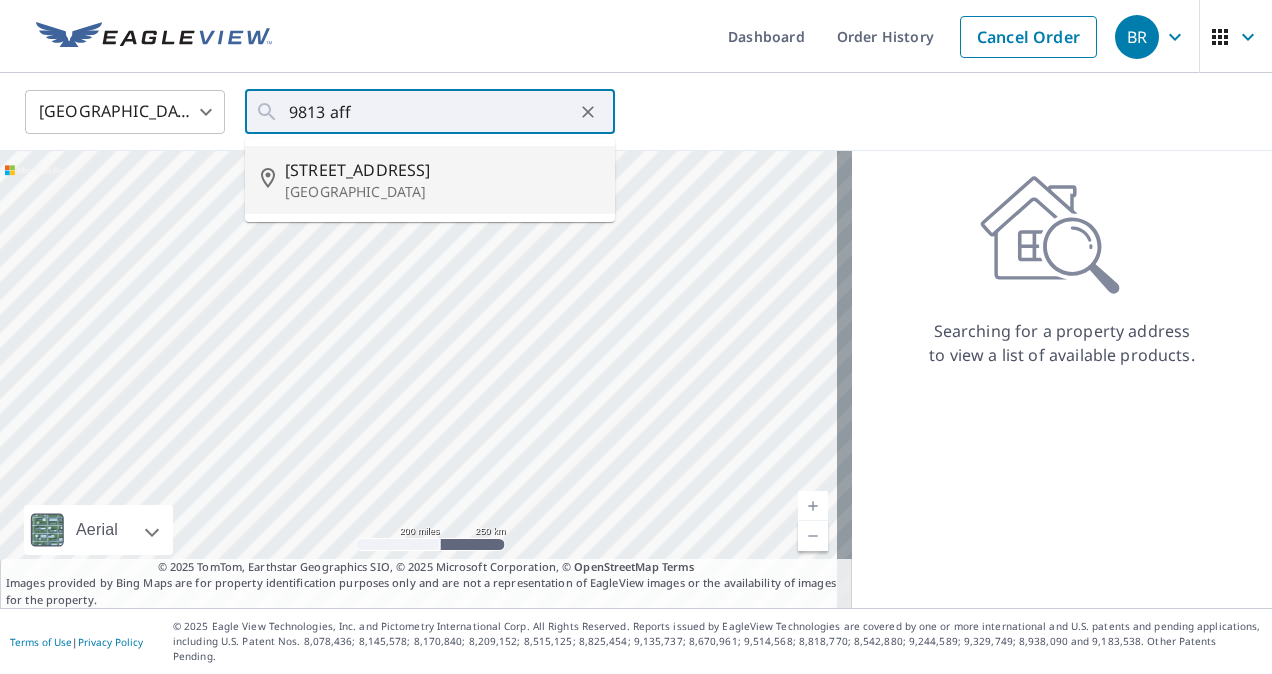 type on "9813 Affton View Ct Saint Louis, MO 63123" 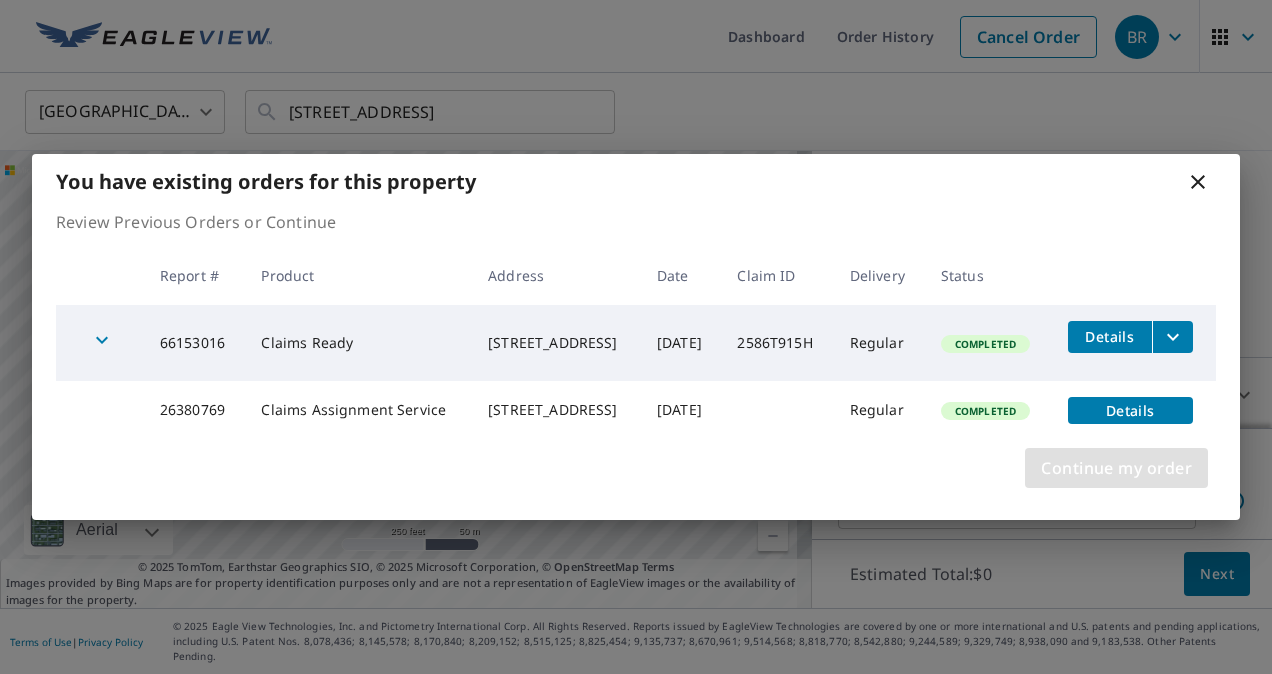 click on "Continue my order" at bounding box center [1116, 468] 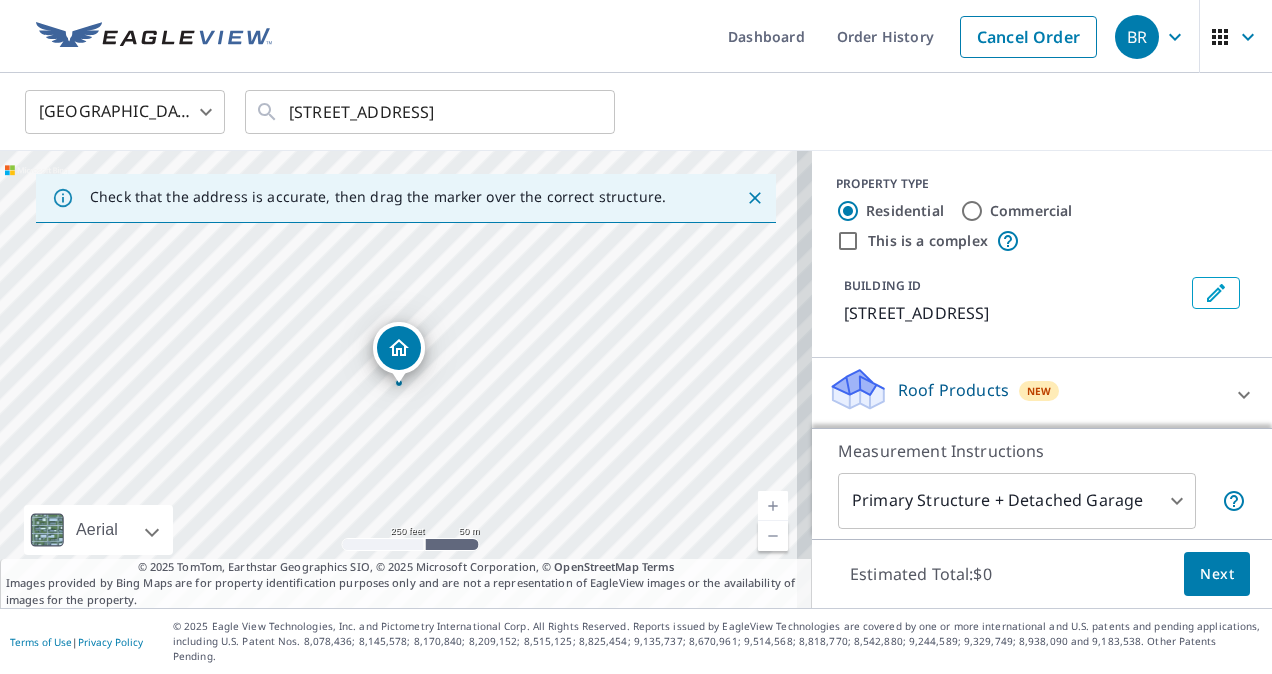 click on "Residential" at bounding box center [848, 211] 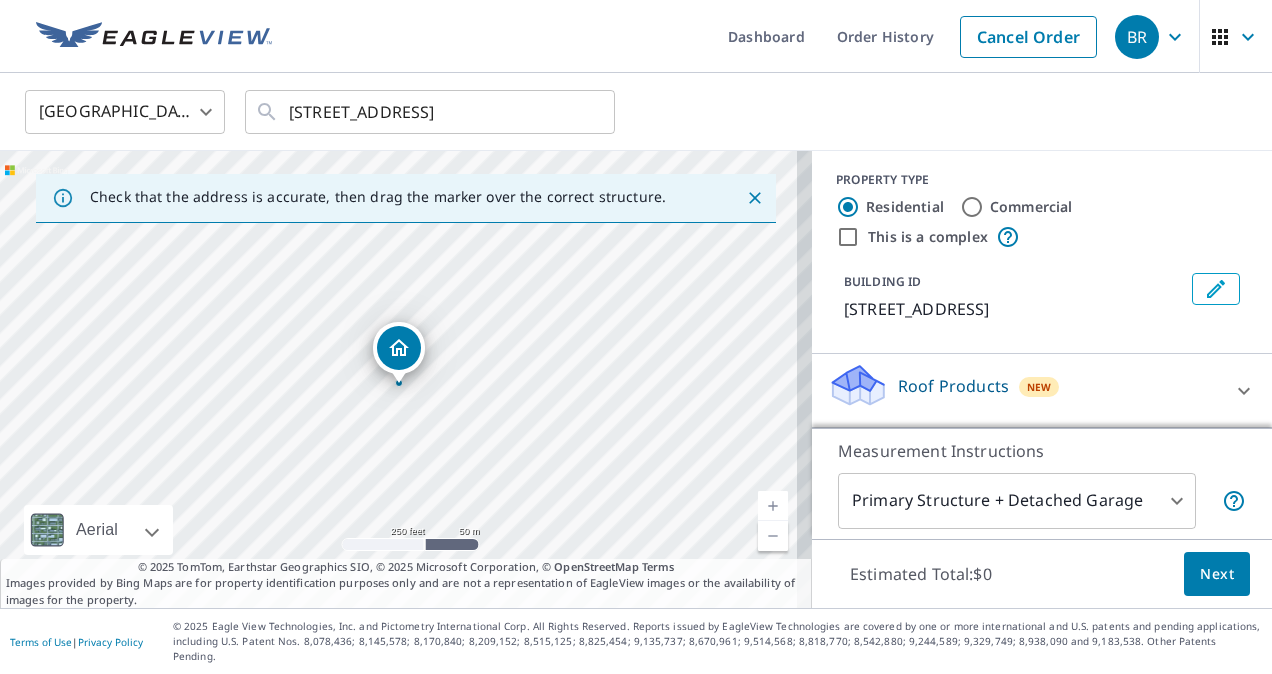 click on "BR BR
Dashboard Order History Cancel Order BR United States US ​ 9813 Affton View Ct Saint Louis, MO 63123 ​ Check that the address is accurate, then drag the marker over the correct structure. 9813 Affton View Ct Saint Louis, MO 63123 Aerial Road A standard road map Aerial A detailed look from above Labels Labels 250 feet 50 m © 2025 TomTom, © Vexcel Imaging, © 2025 Microsoft Corporation,  © OpenStreetMap Terms © 2025 TomTom, Earthstar Geographics SIO, © 2025 Microsoft Corporation, ©   OpenStreetMap   Terms Images provided by Bing Maps are for property identification purposes only and are not a representation of EagleView images or the availability of images for the property. PROPERTY TYPE Residential Commercial This is a complex BUILDING ID 9813 Affton View Ct, Saint Louis, MO, 63123 Roof Products New ClaimsReady™ $0 Measurement Instructions Primary Structure + Detached Garage 1 ​ Estimated Total:  $0 Next Terms of Use  |  Privacy Policy" at bounding box center (636, 337) 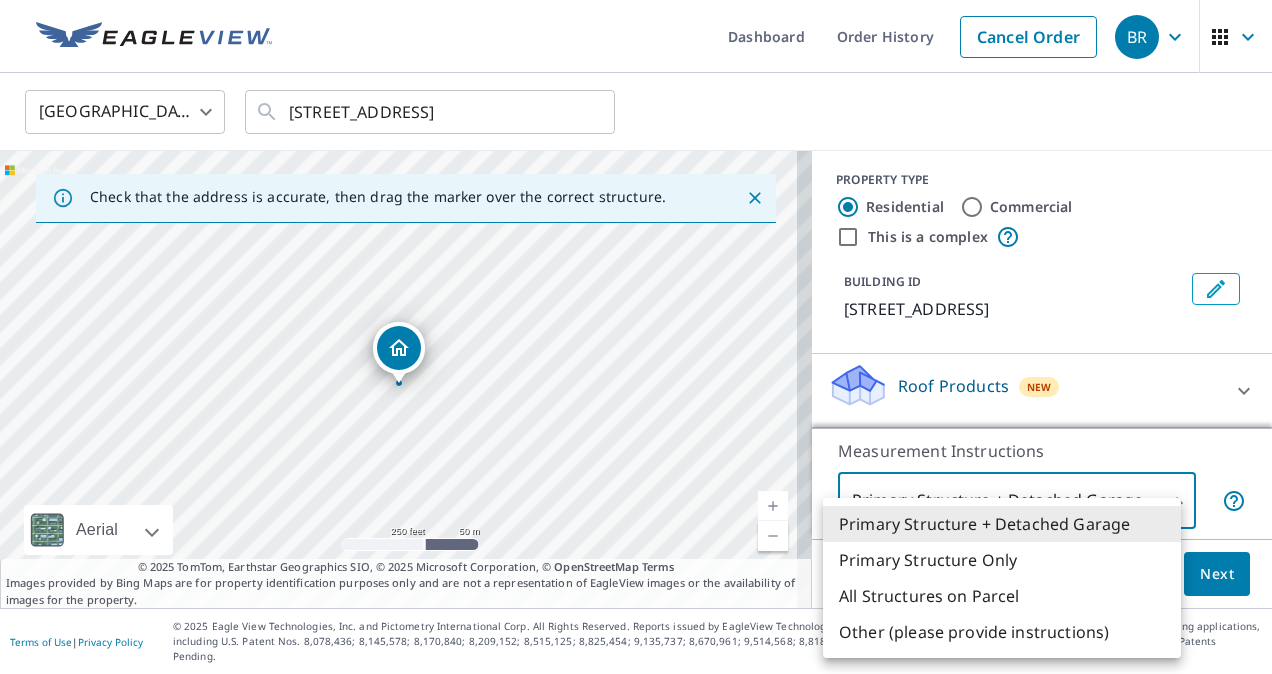 click on "Primary Structure + Detached Garage" at bounding box center [1002, 524] 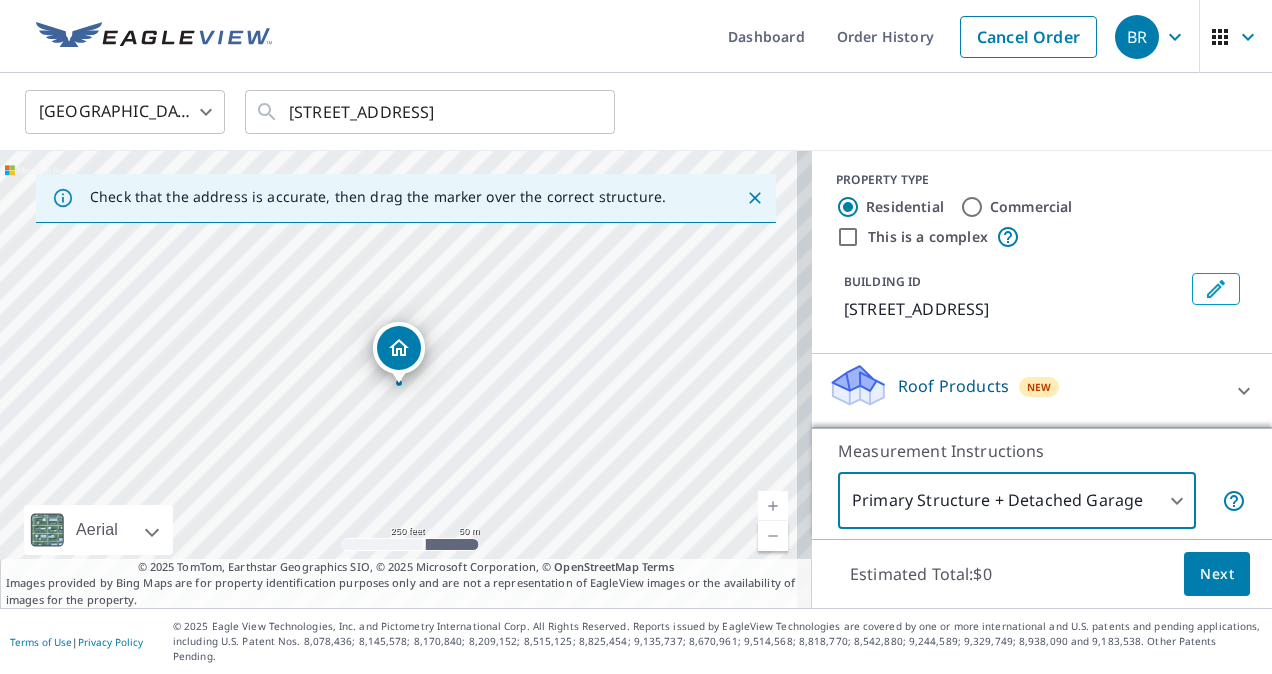 click on "Next" at bounding box center [1217, 574] 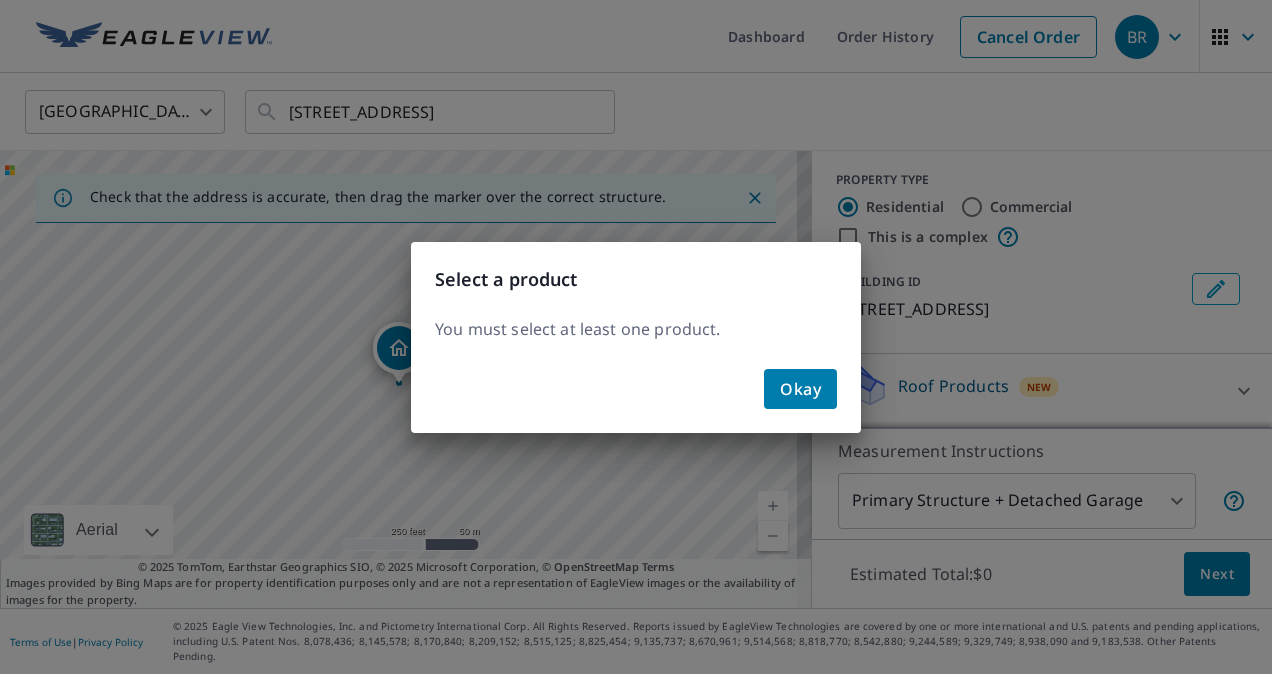 click on "Okay" at bounding box center (800, 389) 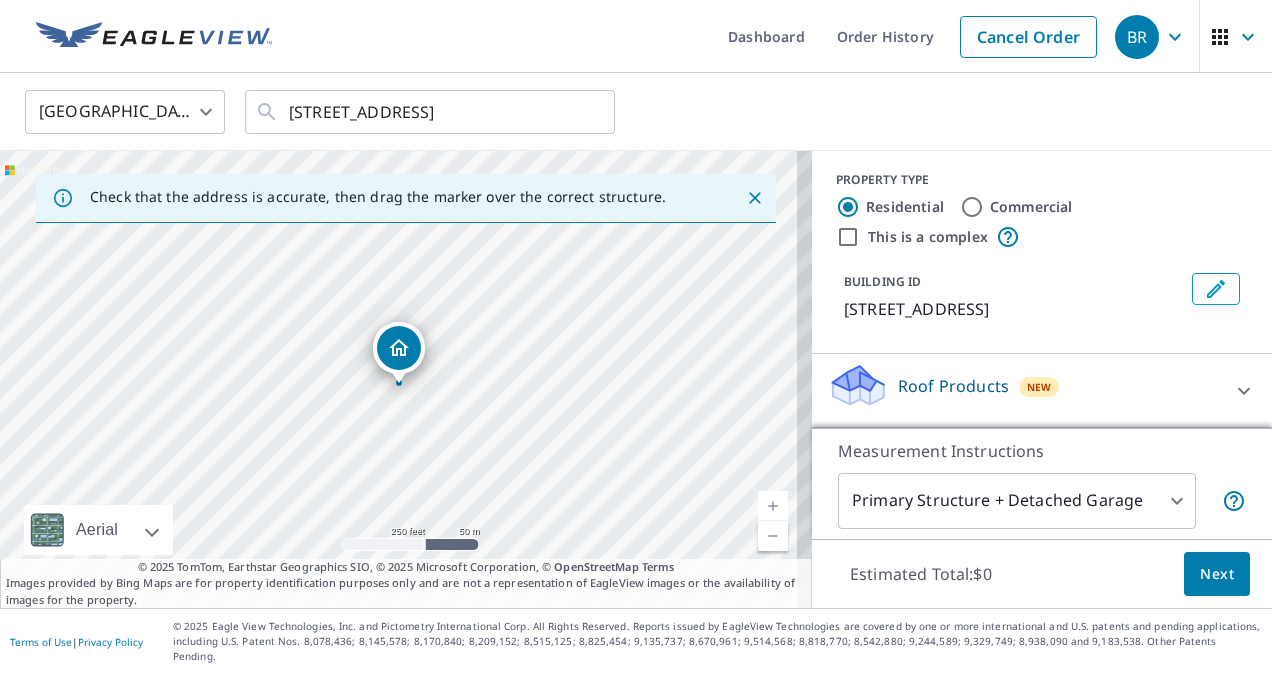 scroll, scrollTop: 0, scrollLeft: 0, axis: both 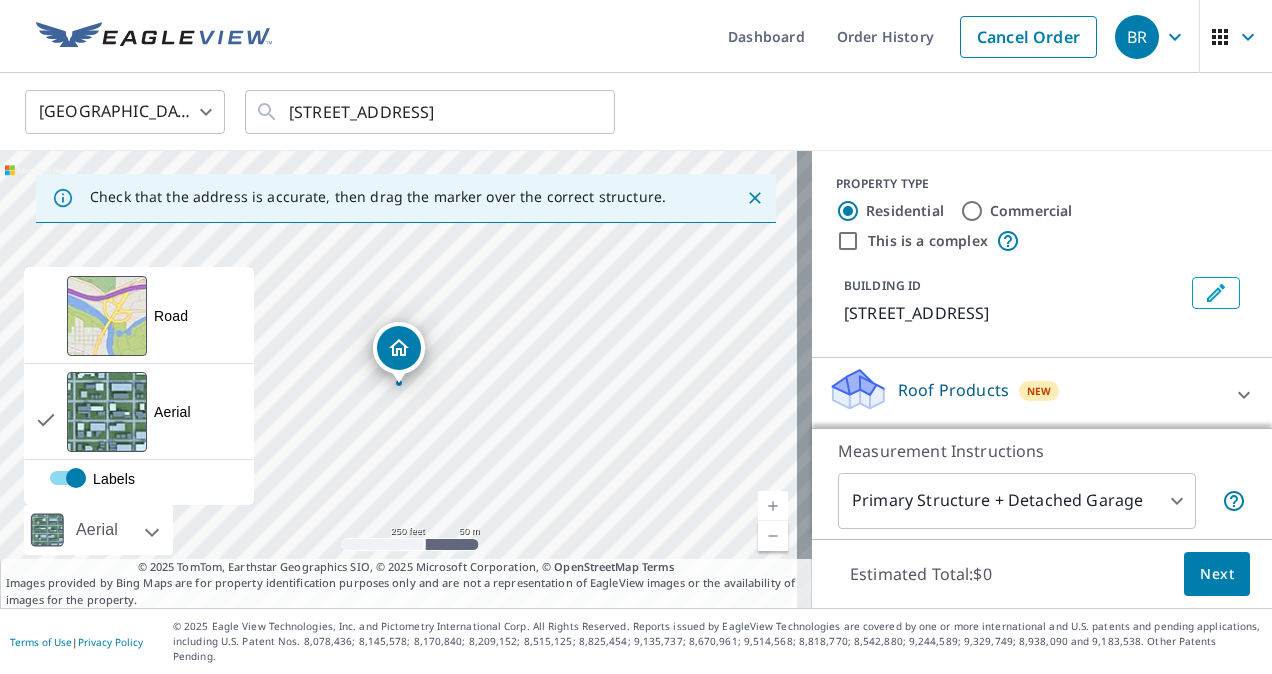 click on "Aerial" at bounding box center (98, 530) 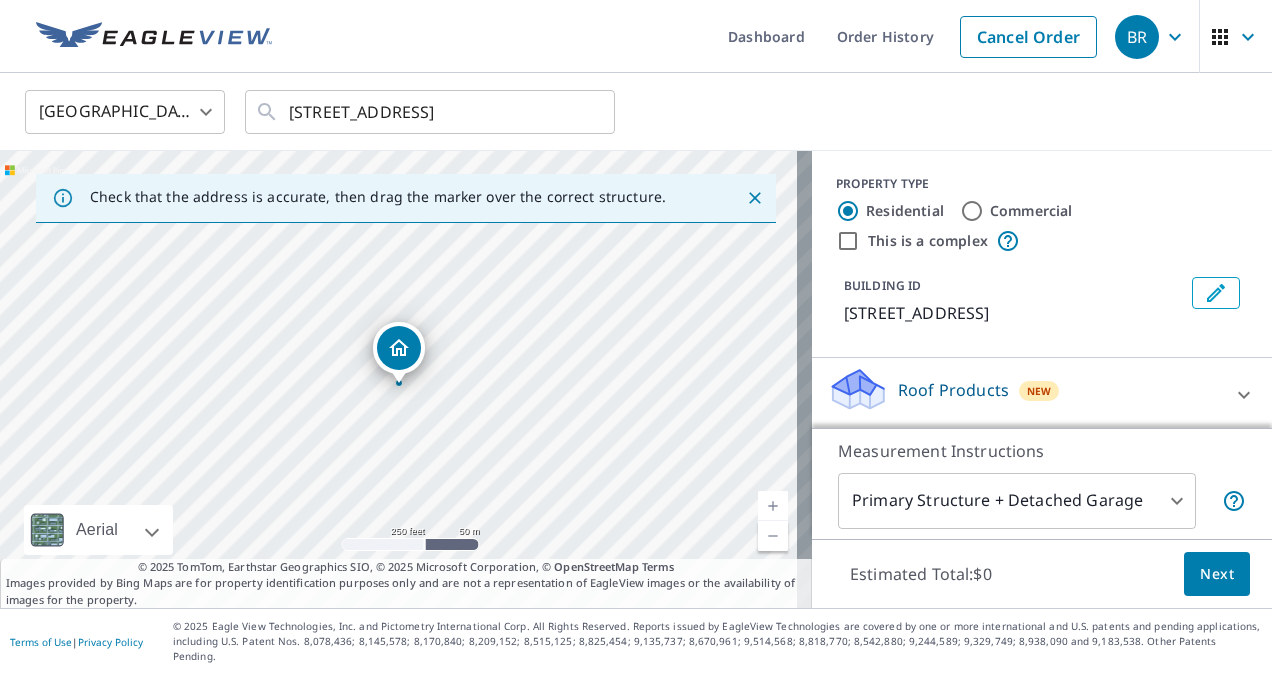 drag, startPoint x: 1124, startPoint y: 431, endPoint x: 1208, endPoint y: 430, distance: 84.00595 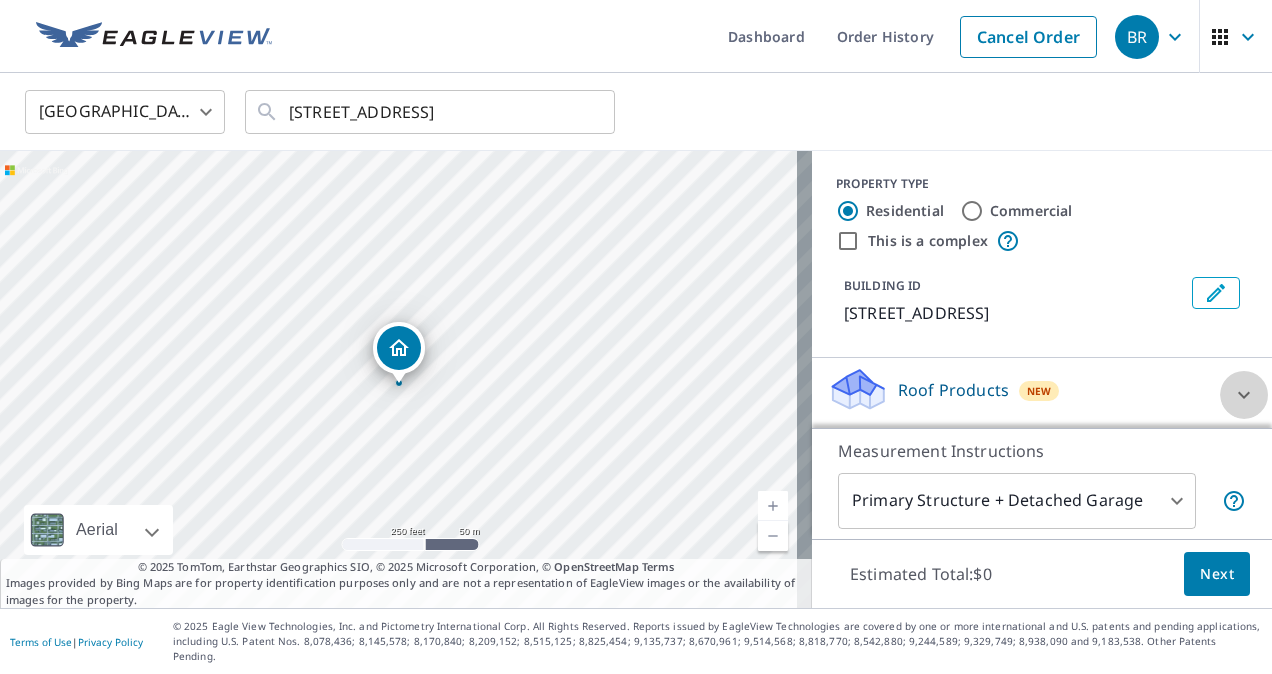 click 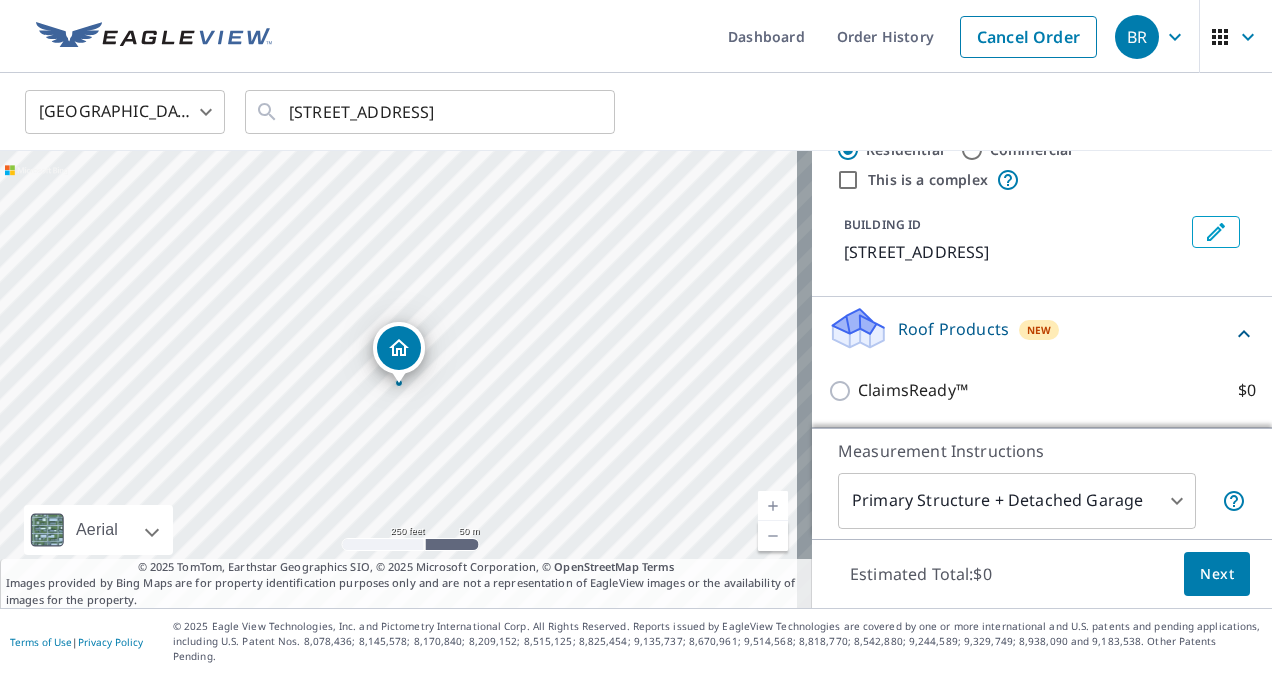scroll, scrollTop: 68, scrollLeft: 0, axis: vertical 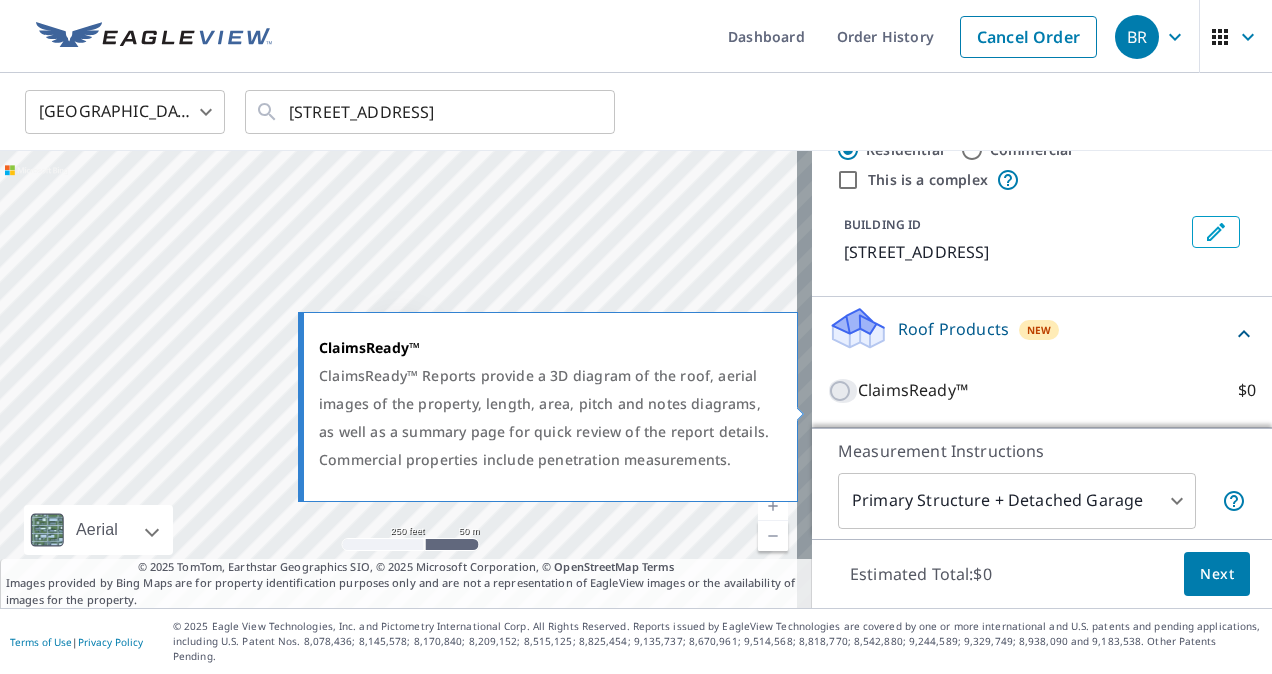 click on "ClaimsReady™ $0" at bounding box center (843, 391) 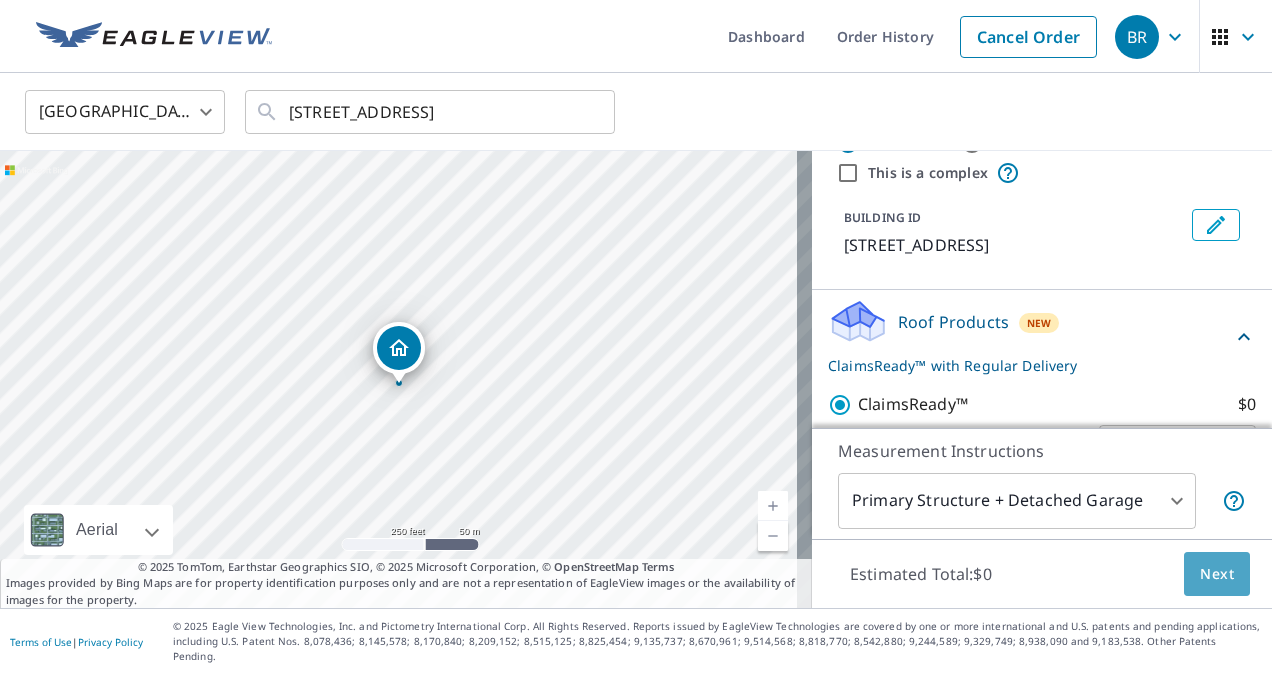 click on "Next" at bounding box center (1217, 574) 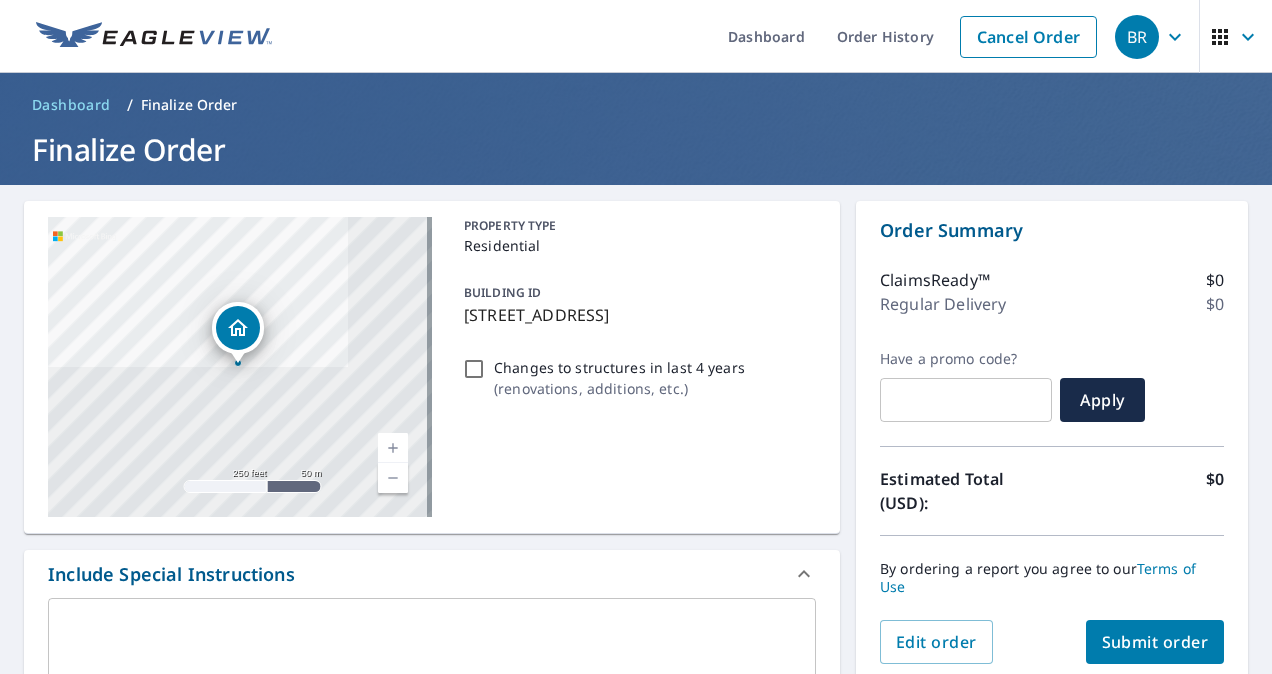 click on "Submit order" at bounding box center (1155, 642) 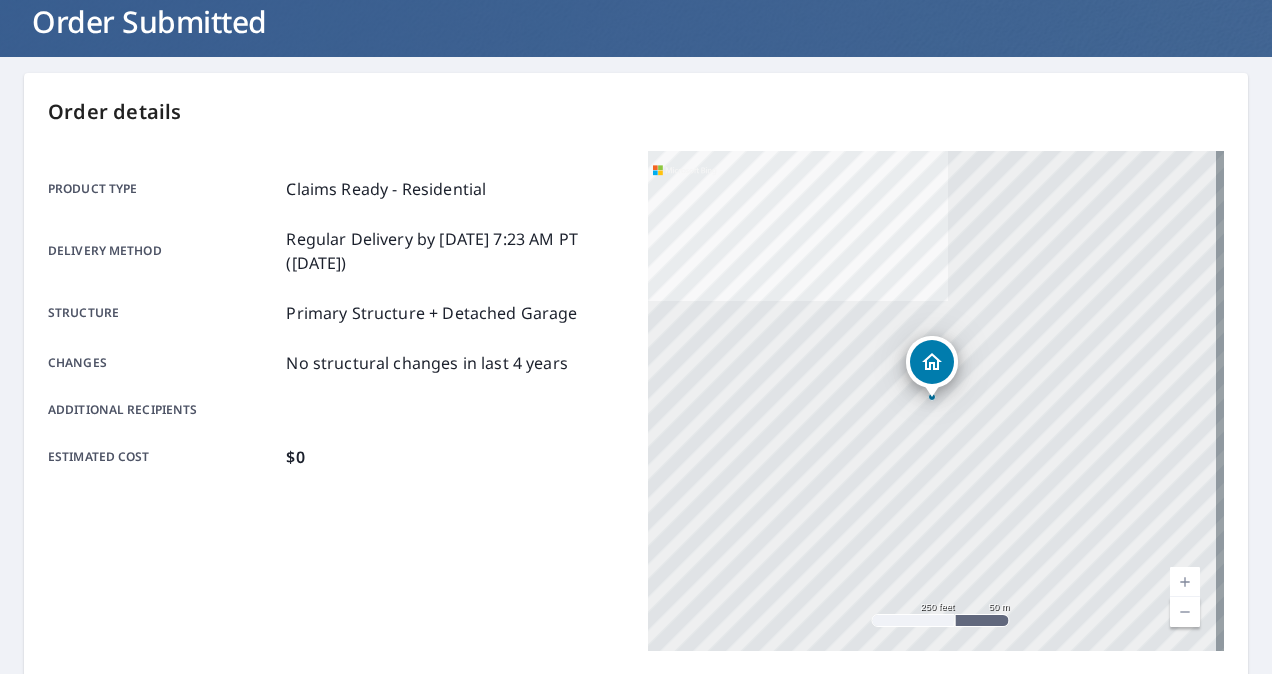 scroll, scrollTop: 200, scrollLeft: 0, axis: vertical 